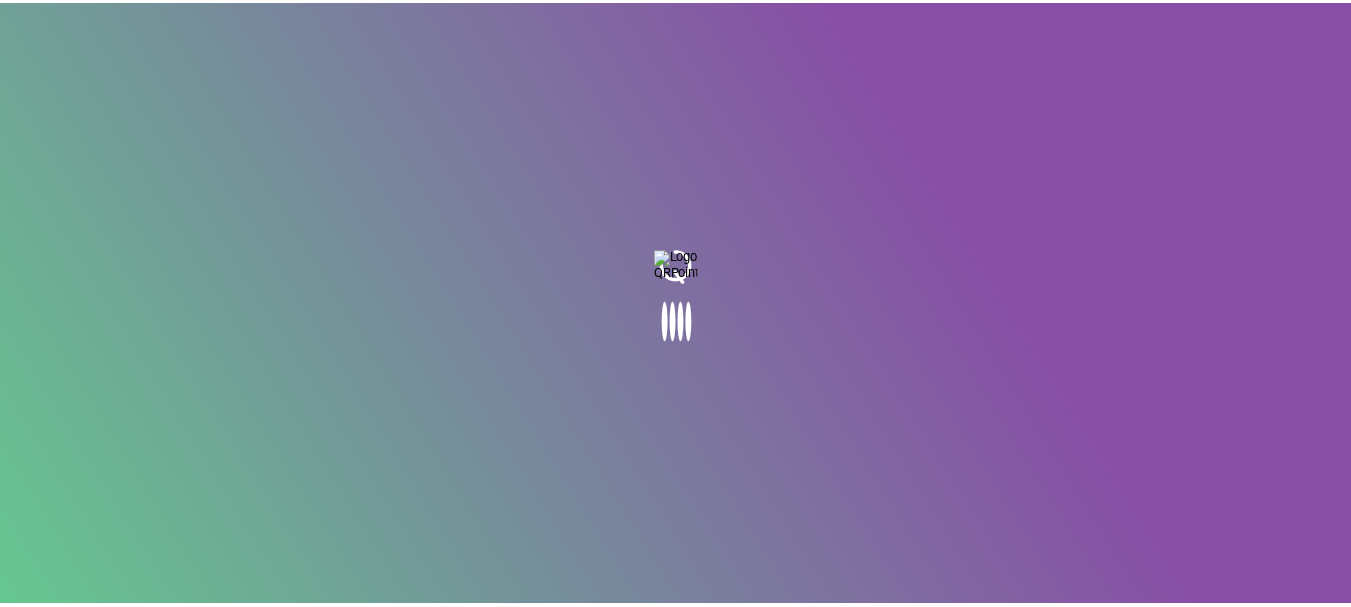 scroll, scrollTop: 0, scrollLeft: 0, axis: both 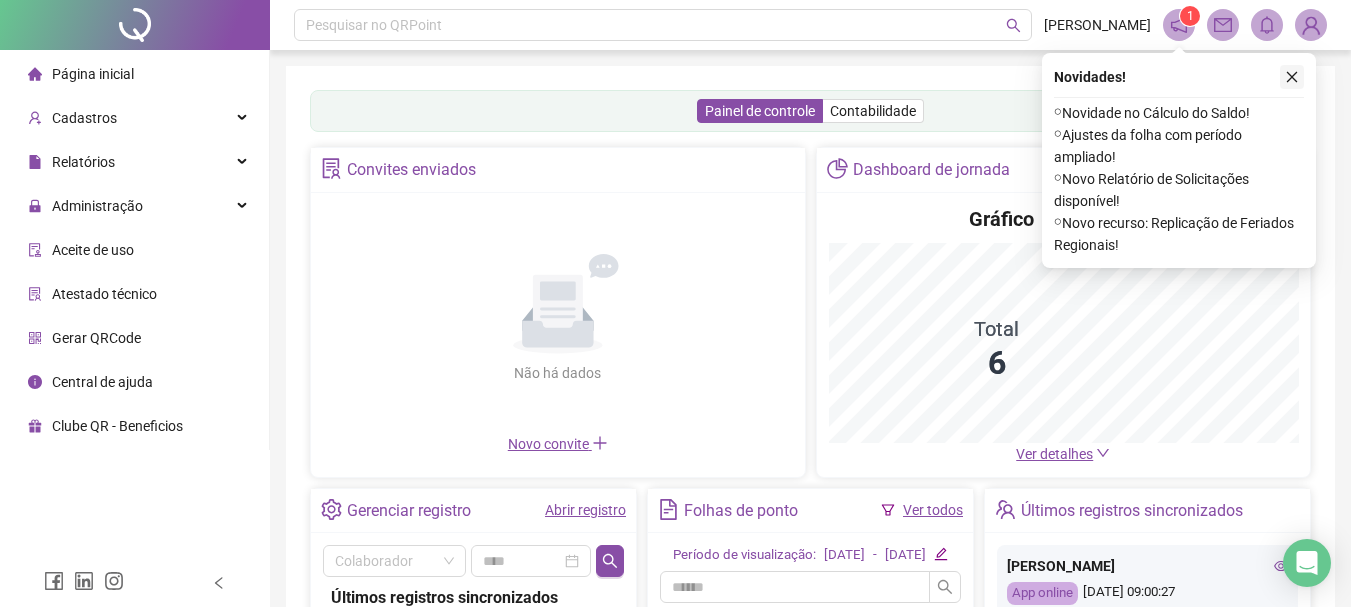 click at bounding box center [1292, 77] 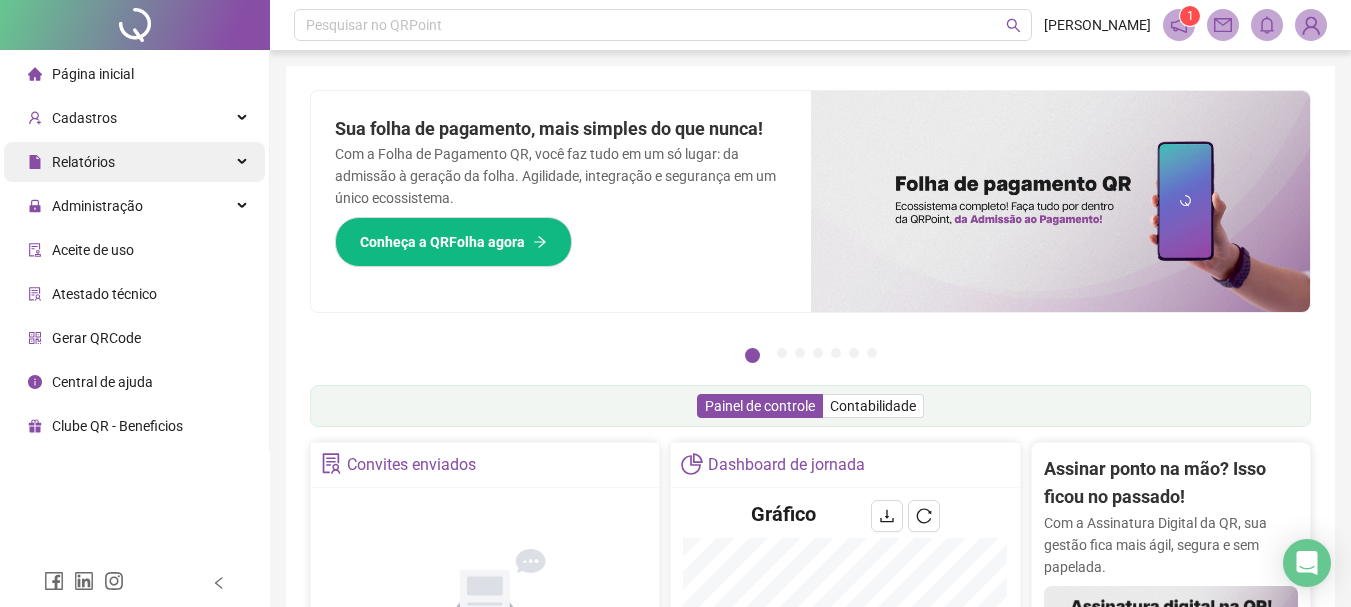 click on "Relatórios" at bounding box center (134, 162) 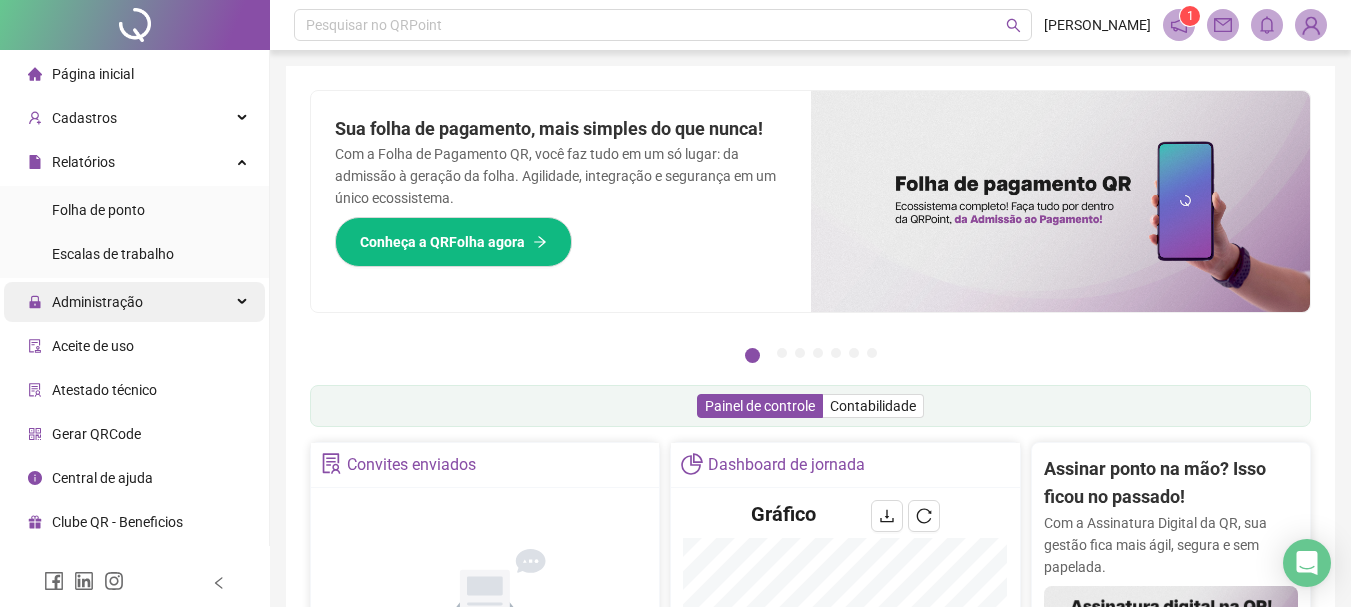click on "Administração" at bounding box center [97, 302] 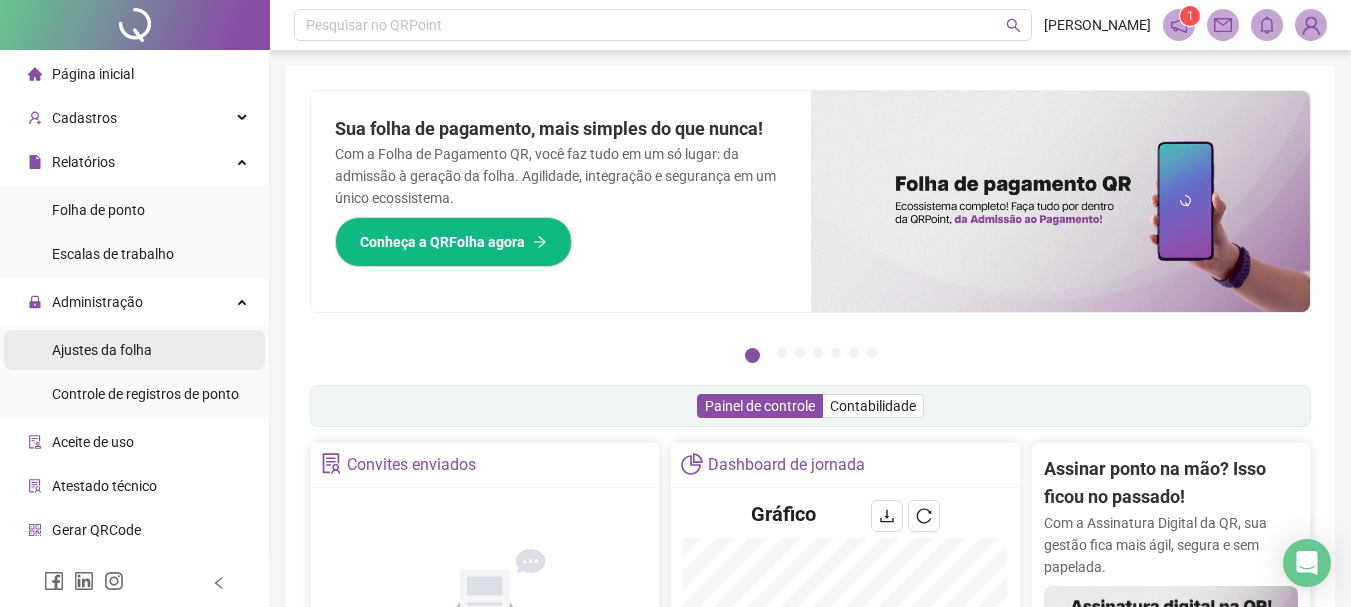 click on "Ajustes da folha" at bounding box center (102, 350) 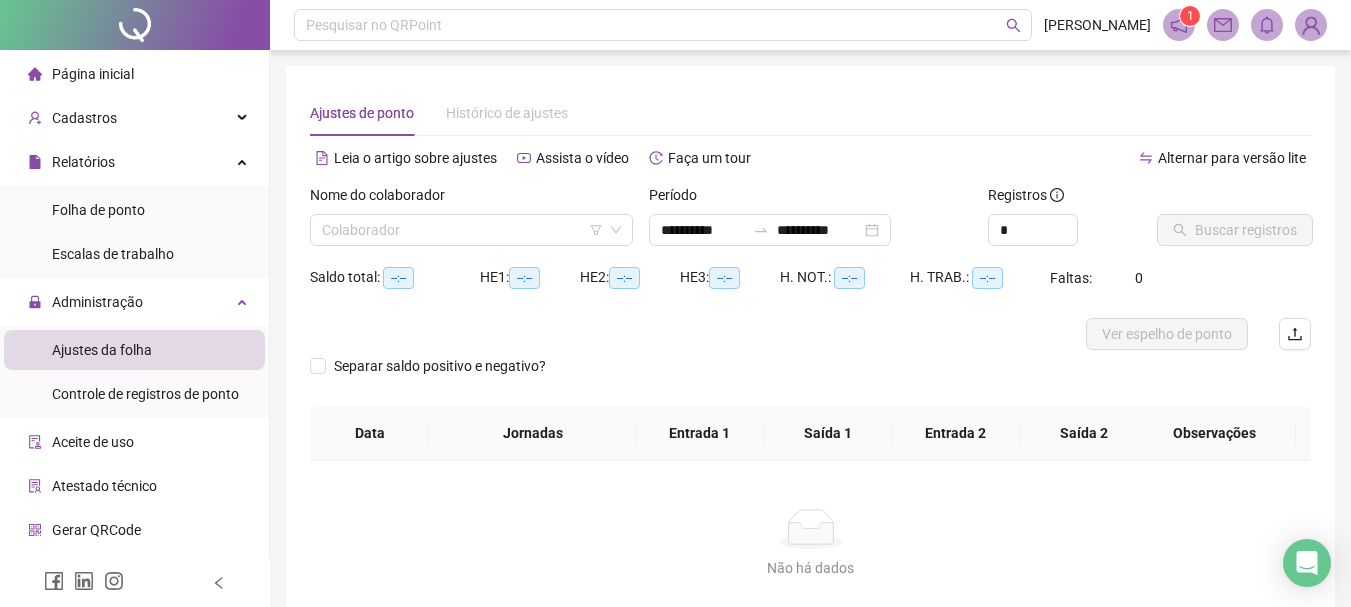 type on "**********" 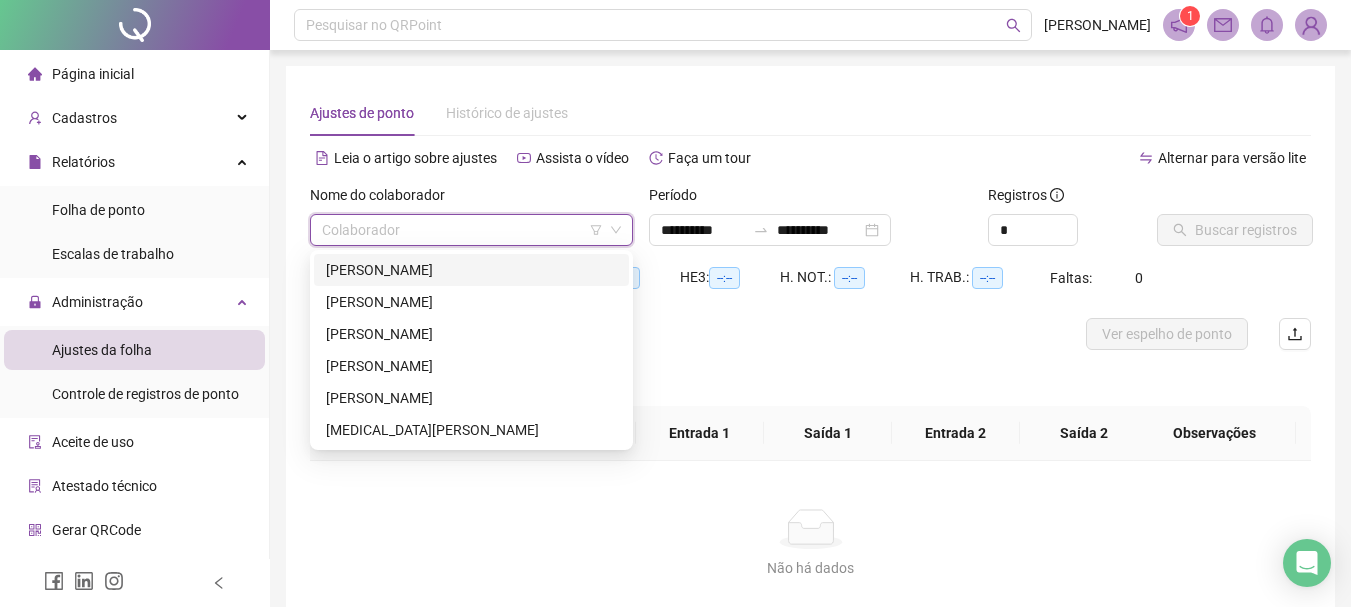 click at bounding box center [465, 230] 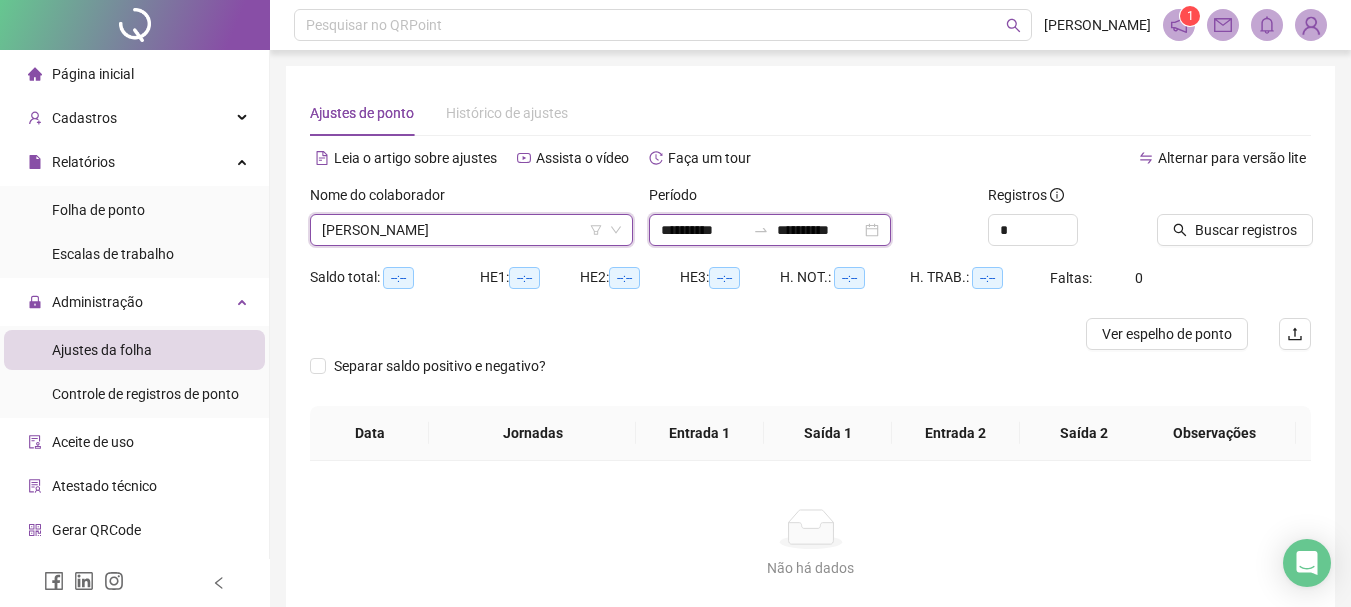 click on "**********" at bounding box center [703, 230] 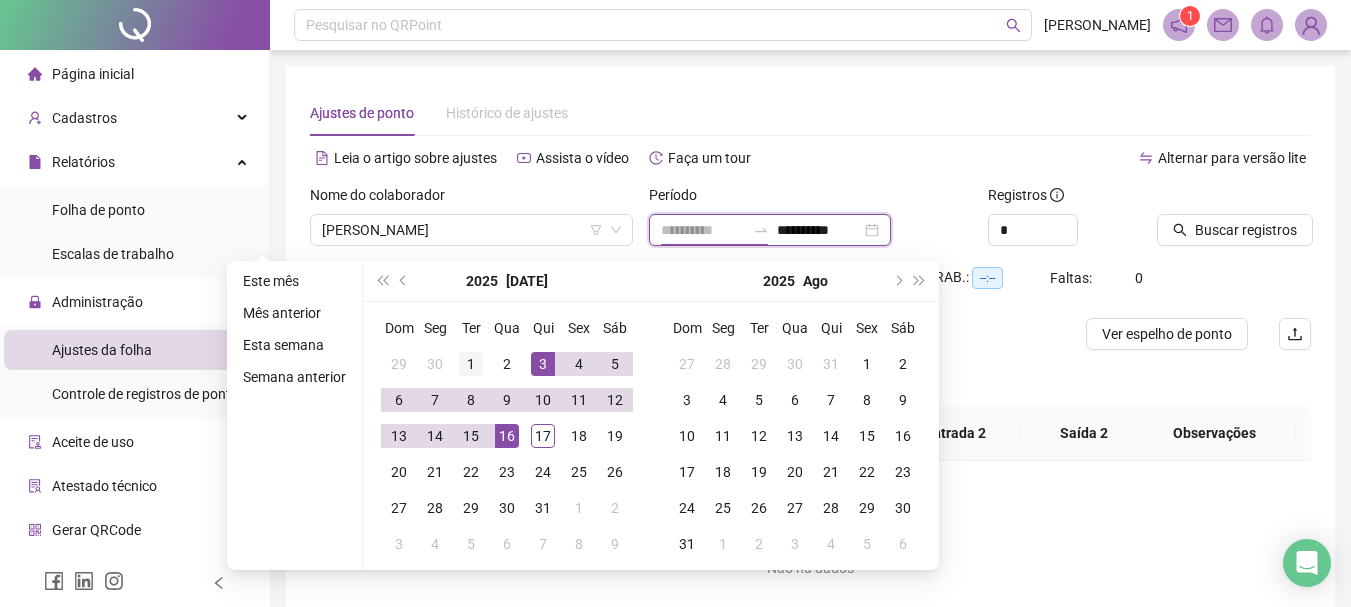 type on "**********" 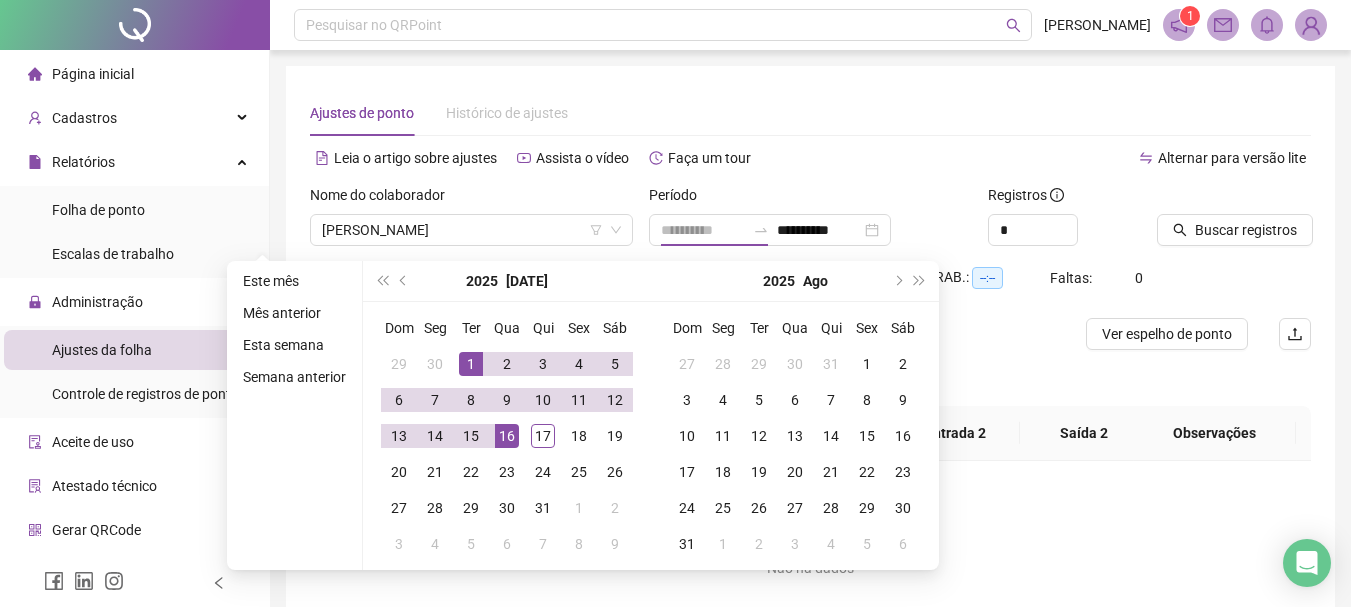 click on "1" at bounding box center [471, 364] 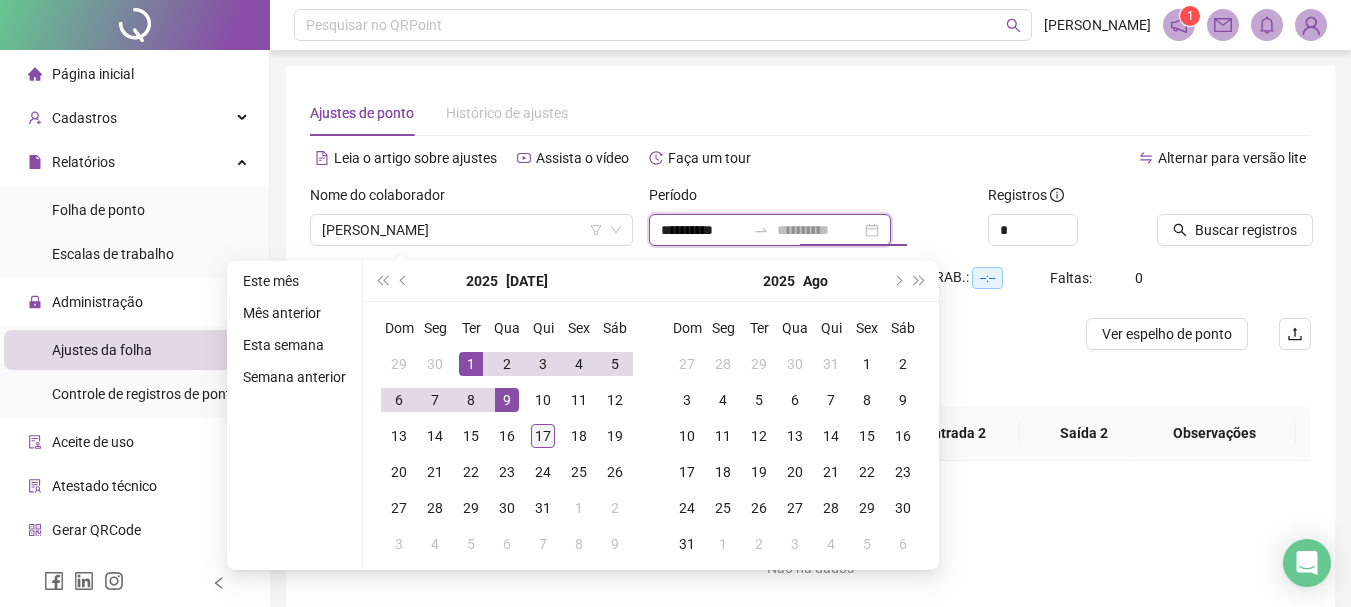 type on "**********" 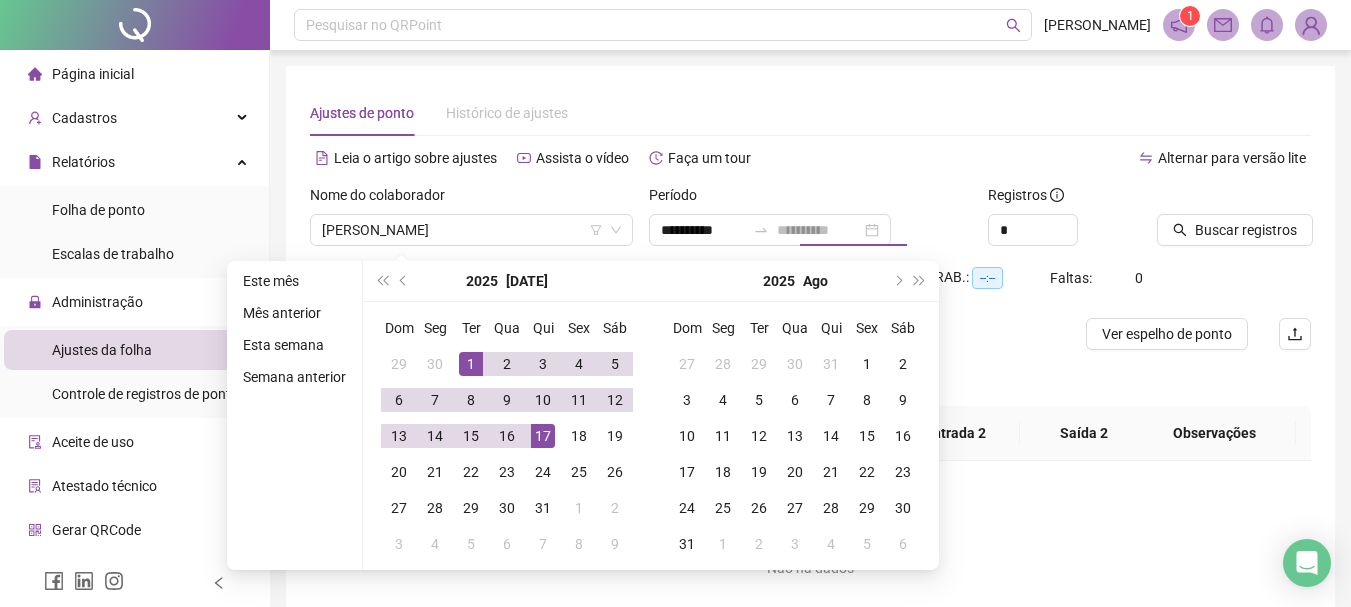 click on "17" at bounding box center [543, 436] 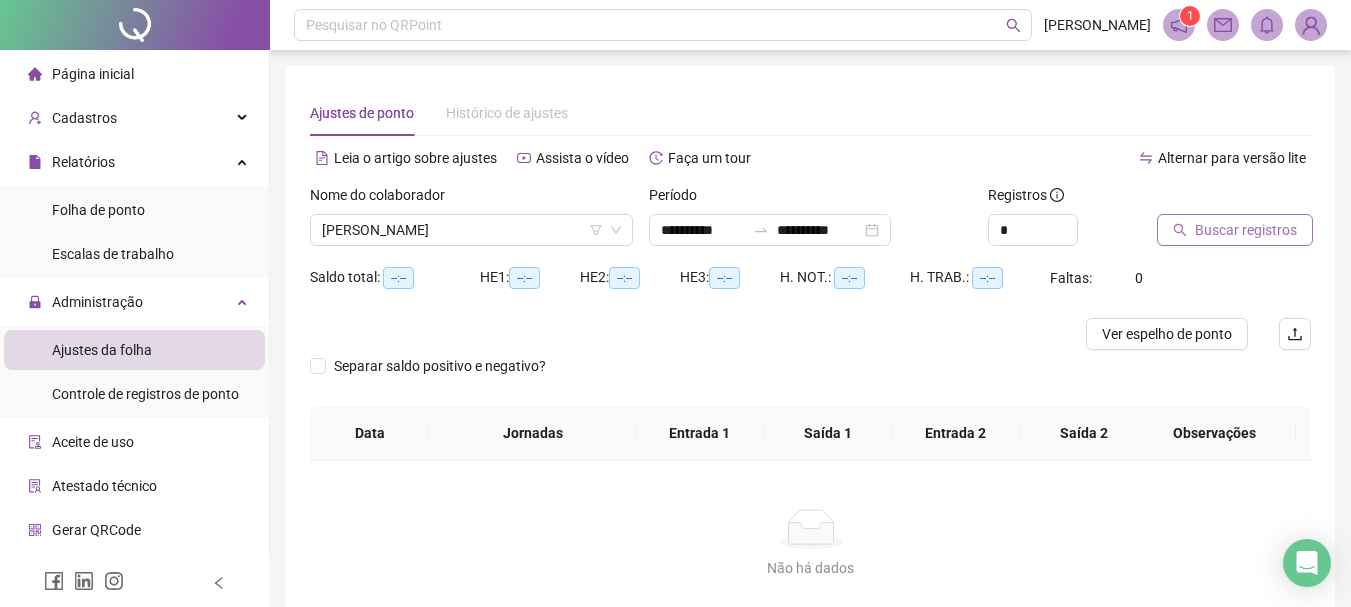 click on "Buscar registros" at bounding box center (1235, 230) 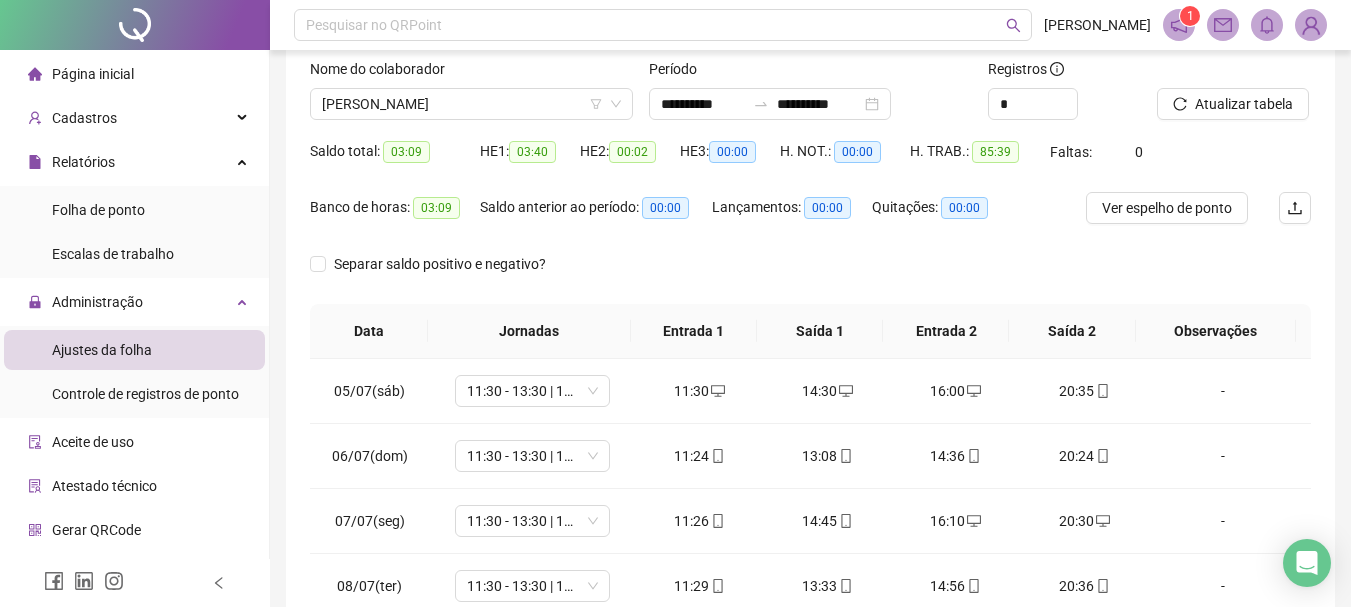 scroll, scrollTop: 200, scrollLeft: 0, axis: vertical 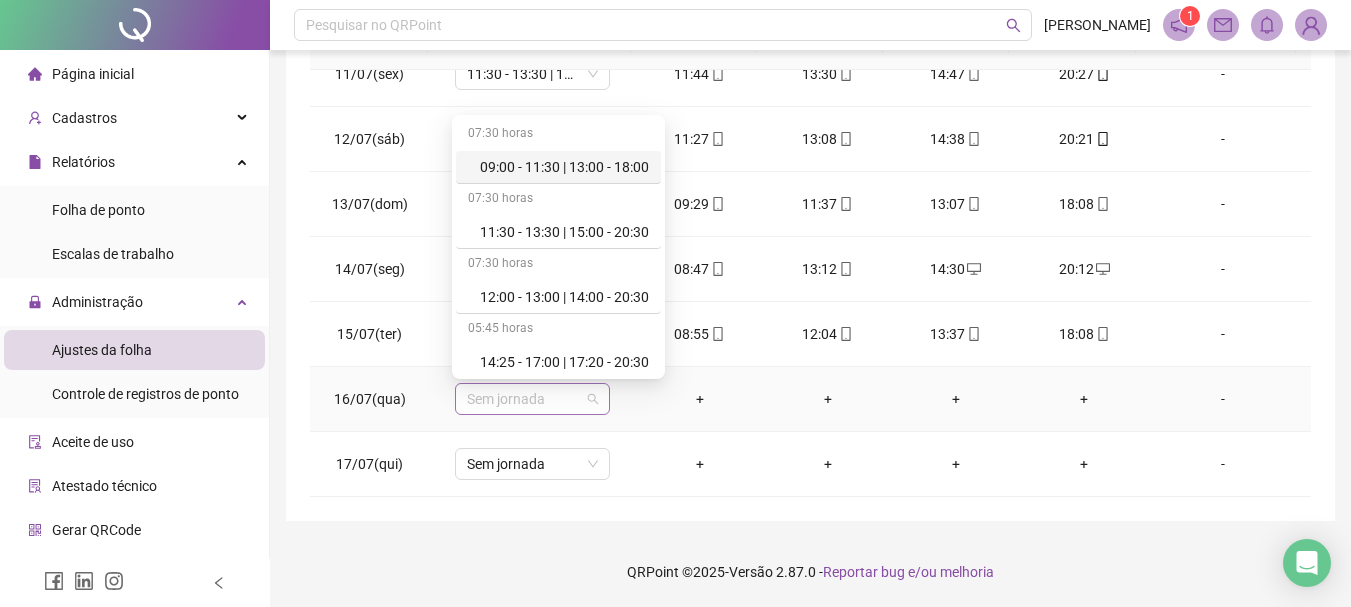 click on "Sem jornada" at bounding box center (532, 399) 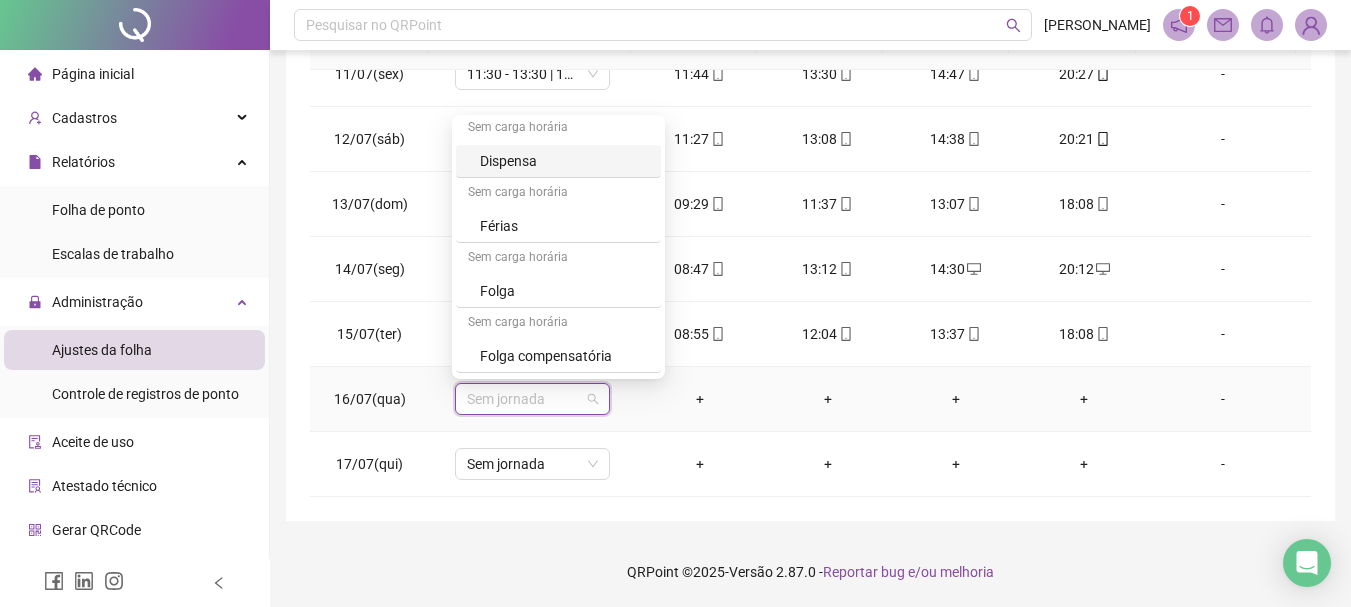 scroll, scrollTop: 300, scrollLeft: 0, axis: vertical 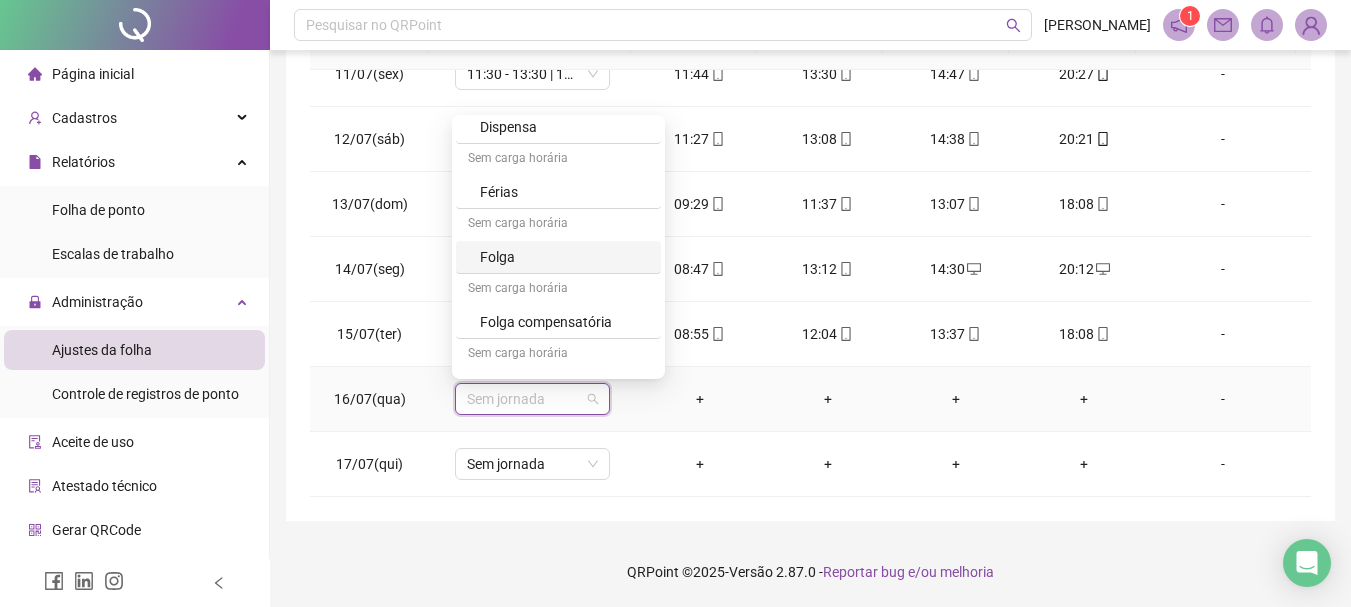 click on "Folga" at bounding box center [558, 257] 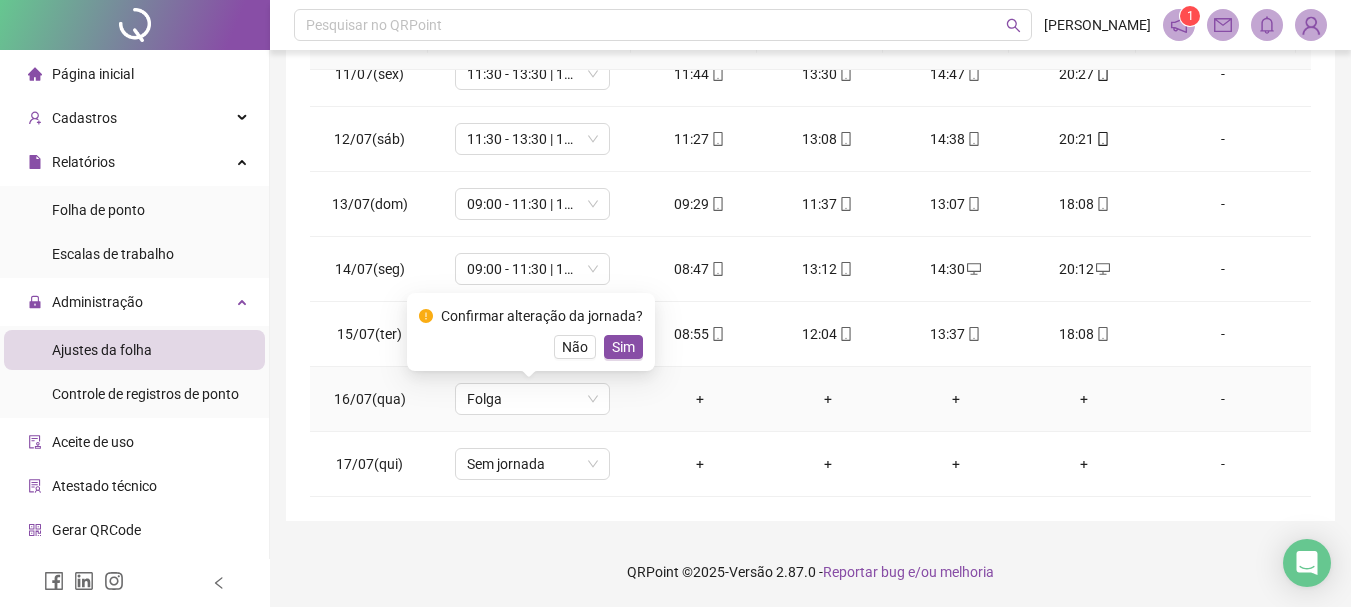 drag, startPoint x: 614, startPoint y: 339, endPoint x: 544, endPoint y: 444, distance: 126.1943 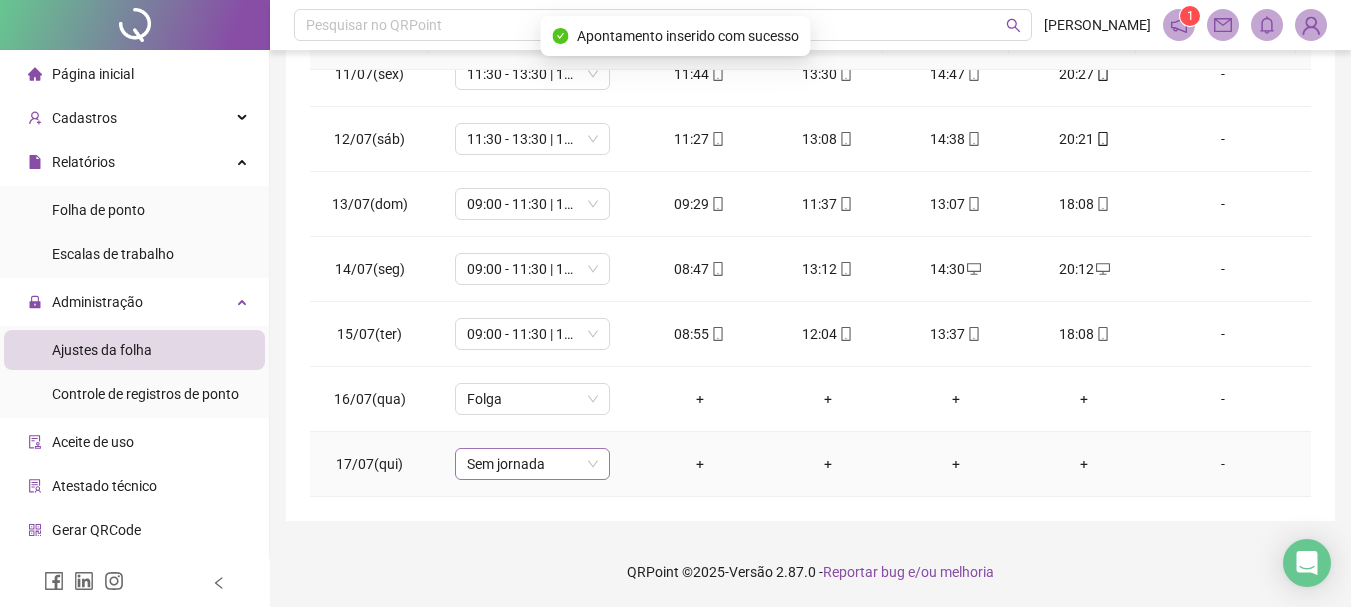click on "Sem jornada" at bounding box center [532, 464] 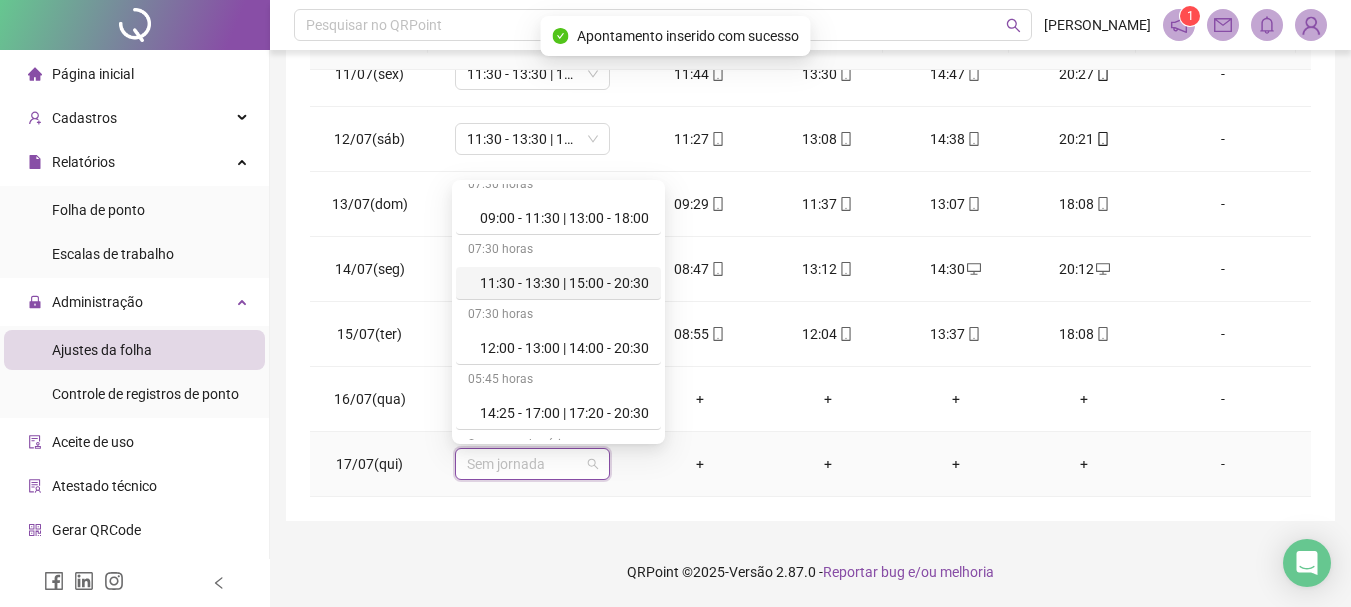 scroll, scrollTop: 0, scrollLeft: 0, axis: both 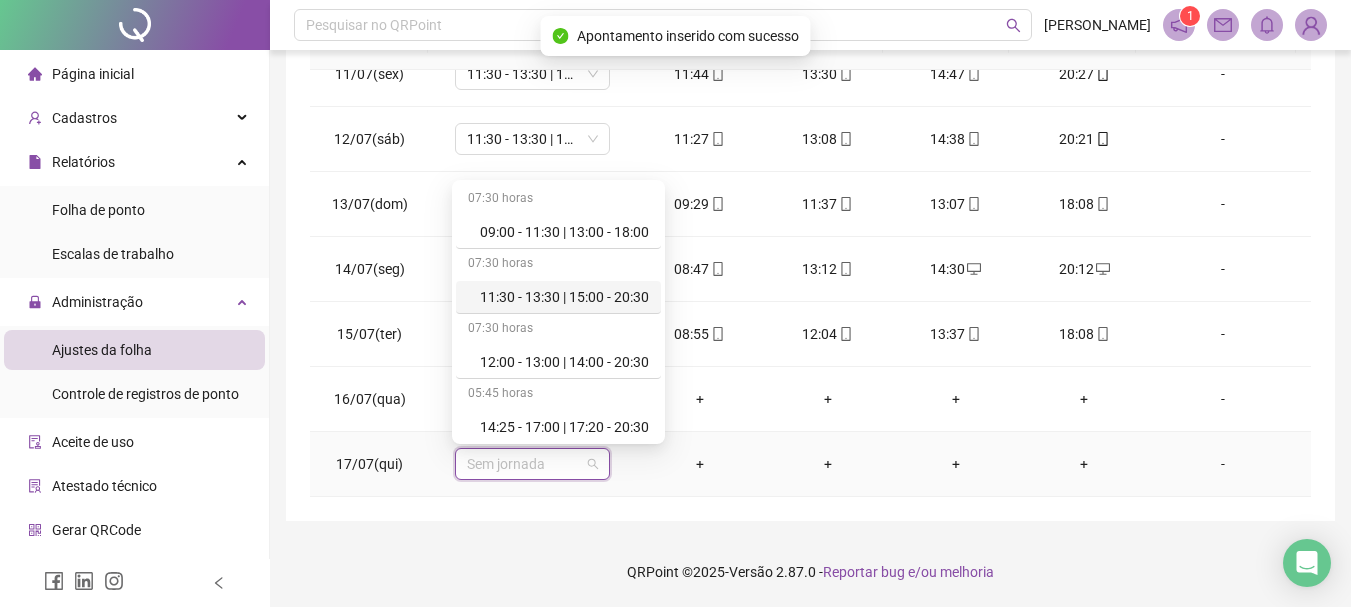 click on "11:30 - 13:30 | 15:00 - 20:30" at bounding box center (564, 297) 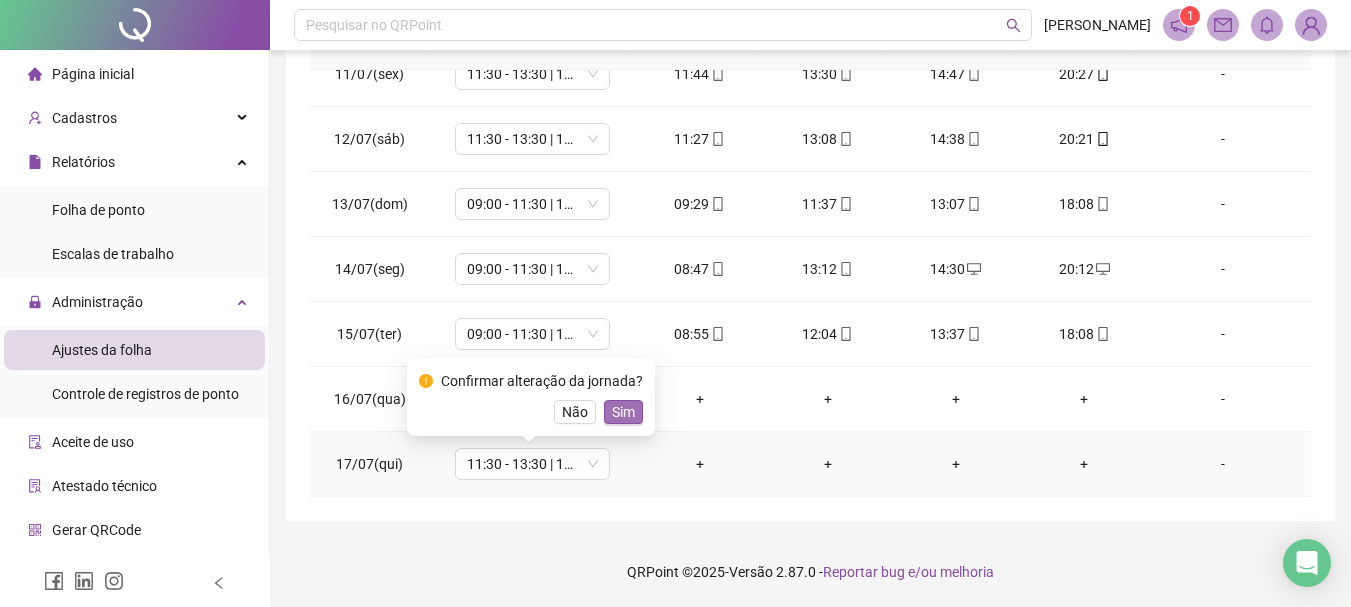 click on "Sim" at bounding box center [623, 412] 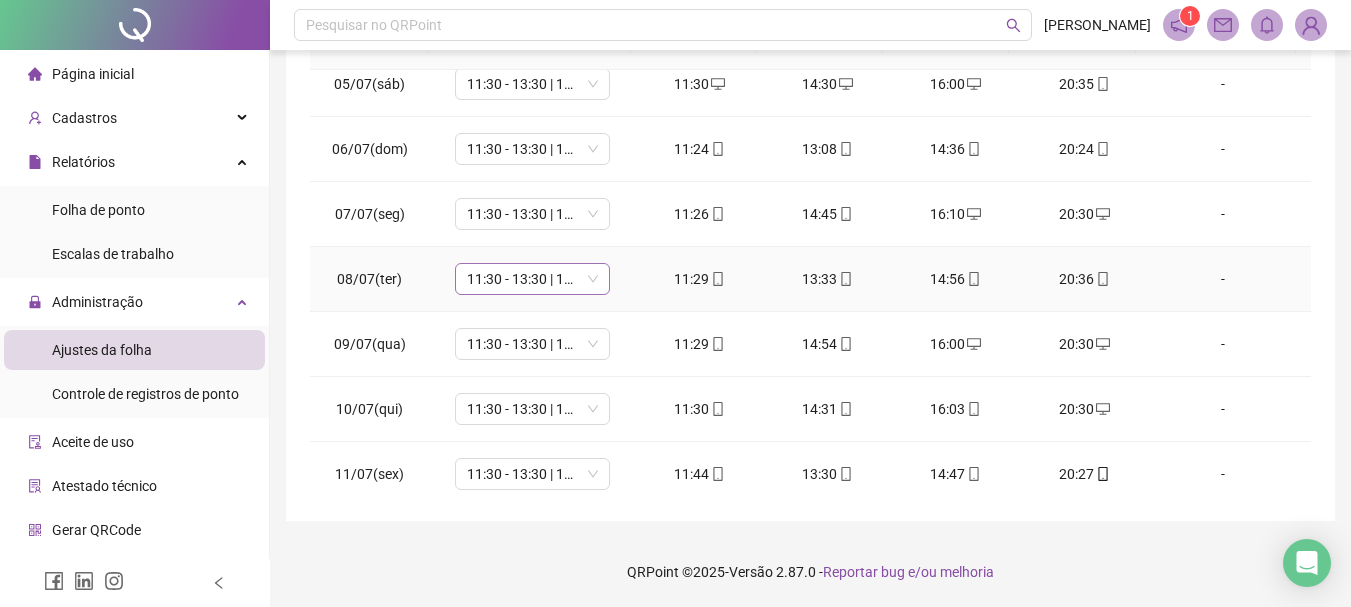 scroll, scrollTop: 0, scrollLeft: 0, axis: both 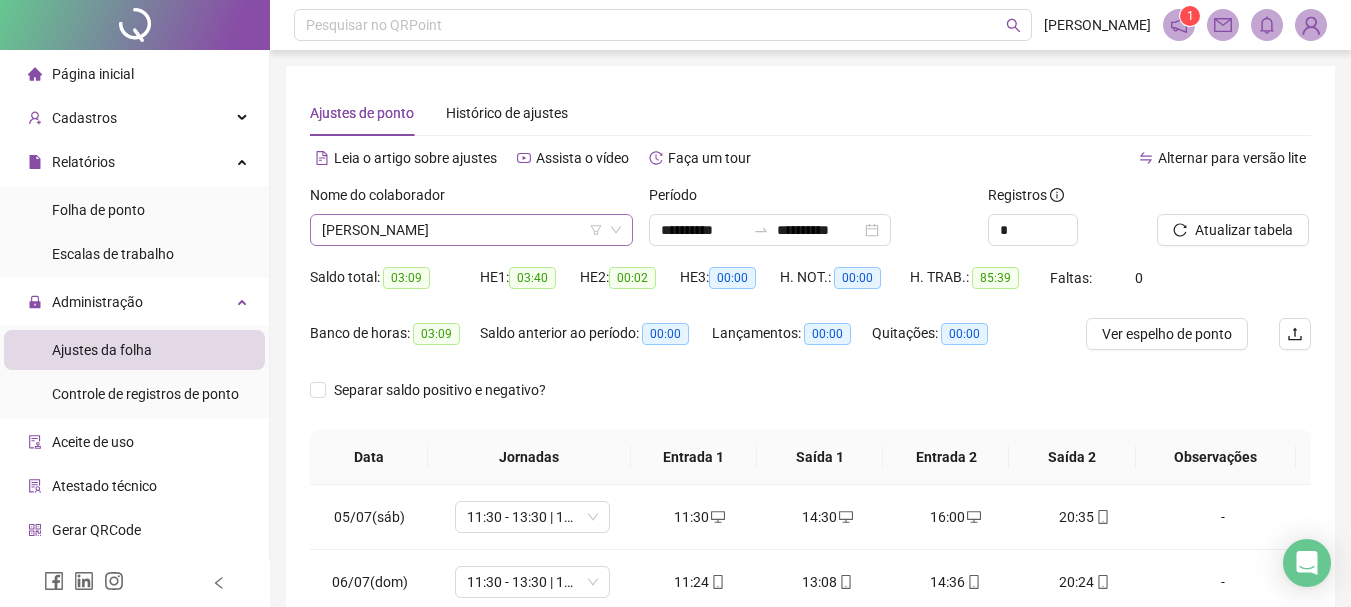click on "[PERSON_NAME]" at bounding box center [471, 230] 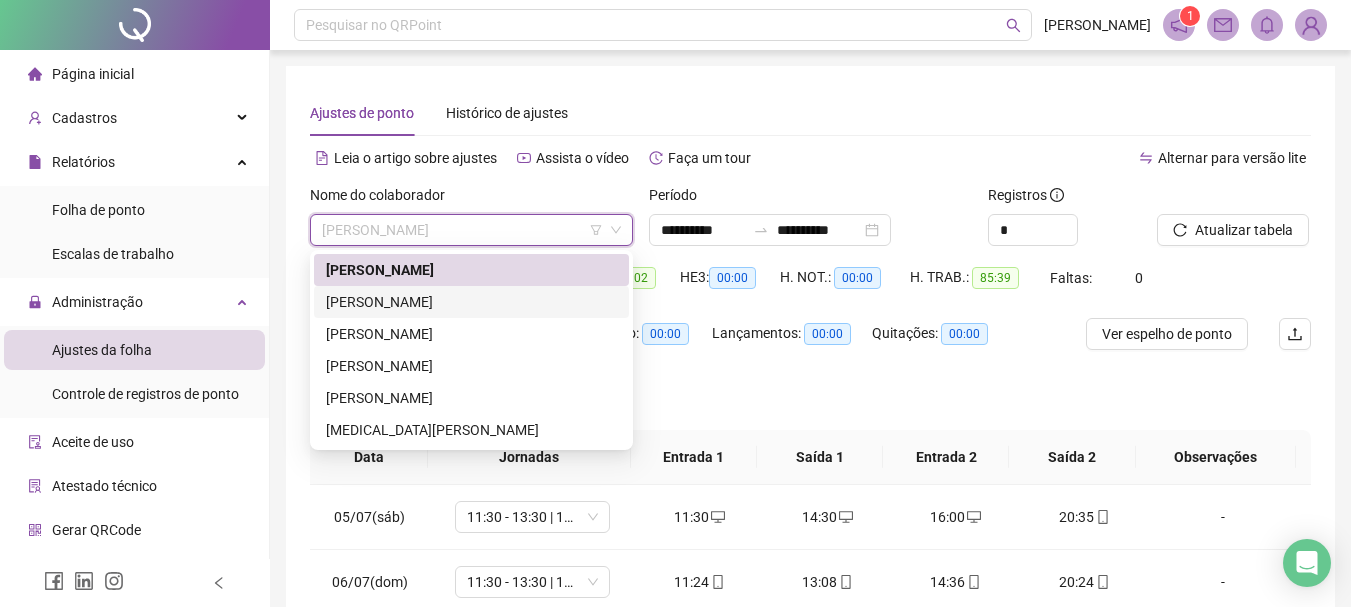 click on "[PERSON_NAME]" at bounding box center (471, 302) 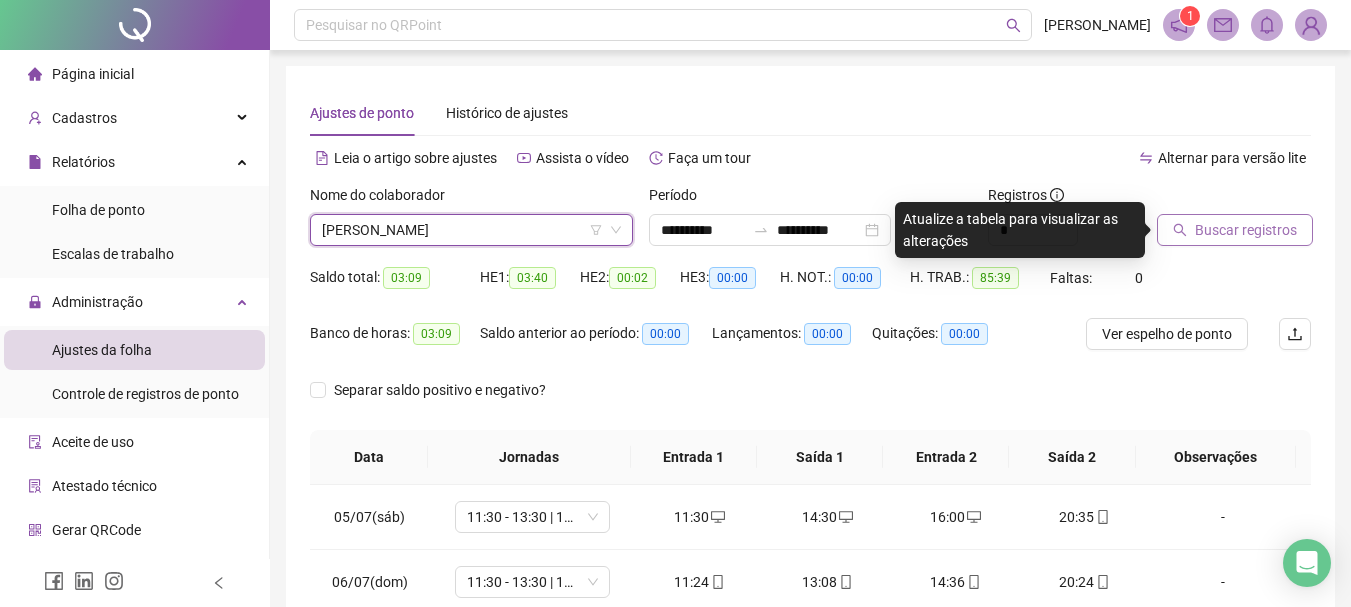 click on "Buscar registros" at bounding box center [1235, 230] 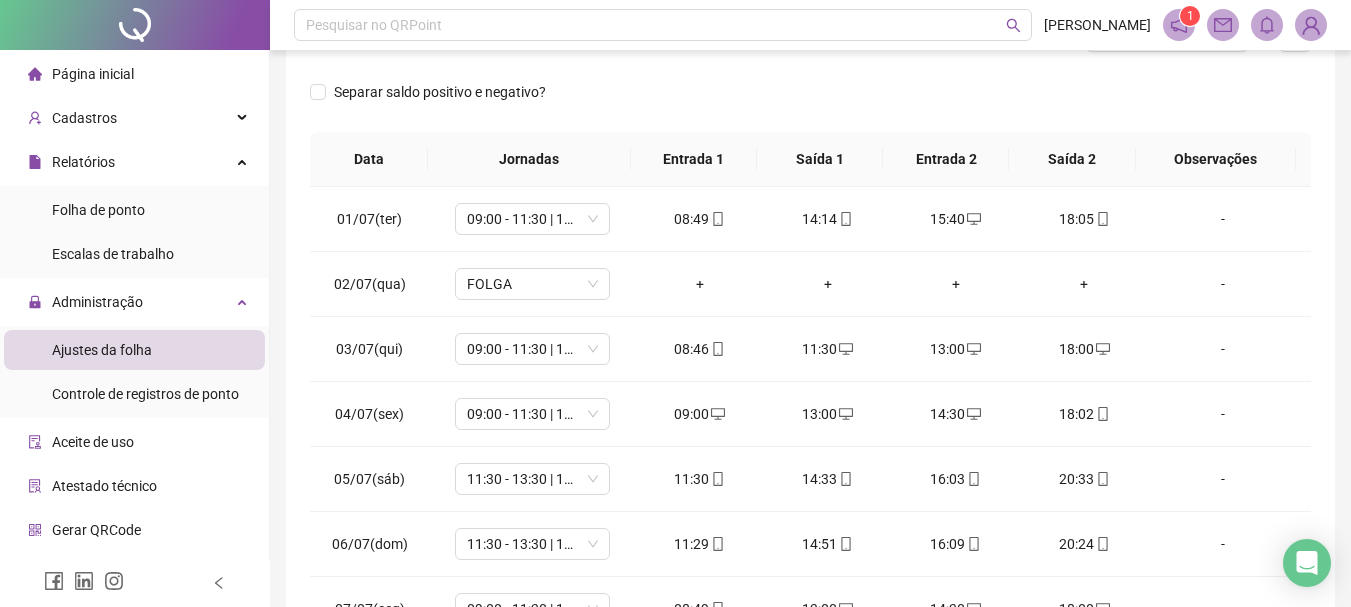 scroll, scrollTop: 300, scrollLeft: 0, axis: vertical 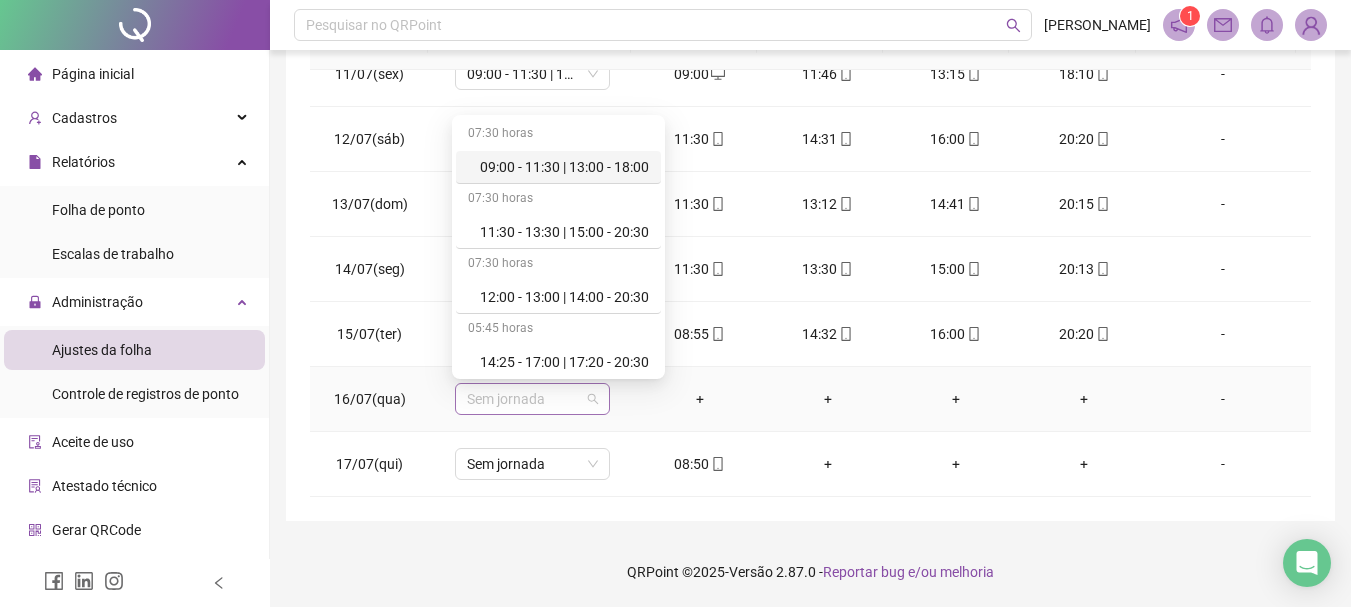 click on "Sem jornada" at bounding box center (532, 399) 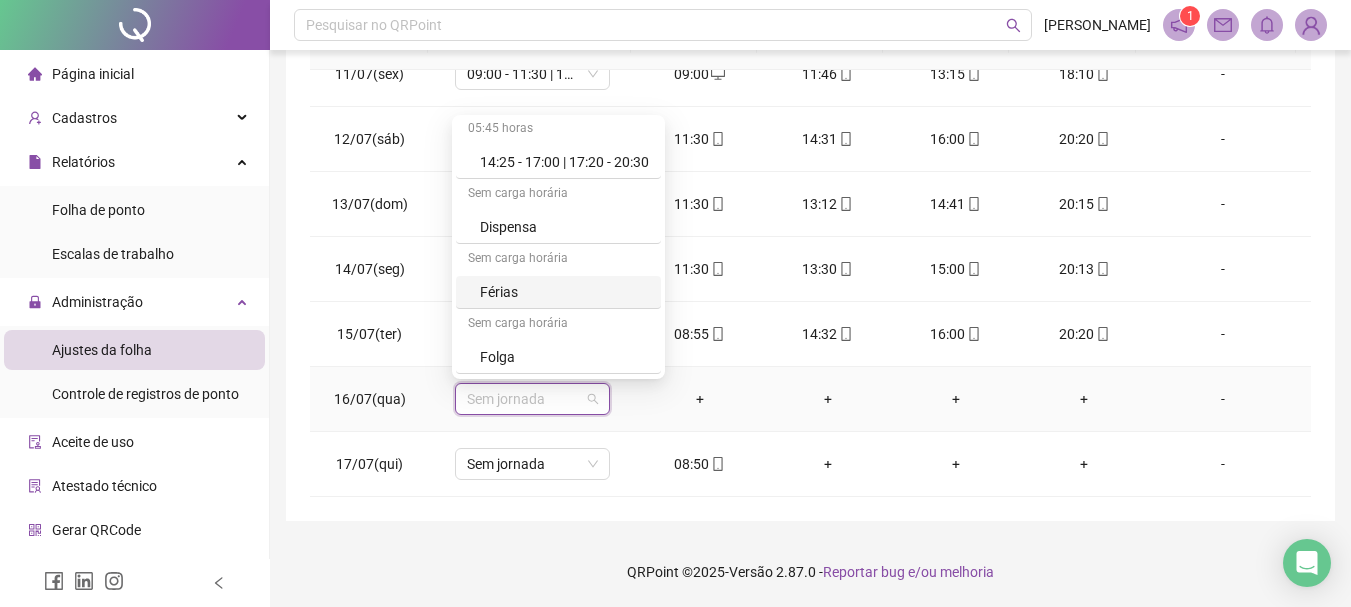 scroll, scrollTop: 300, scrollLeft: 0, axis: vertical 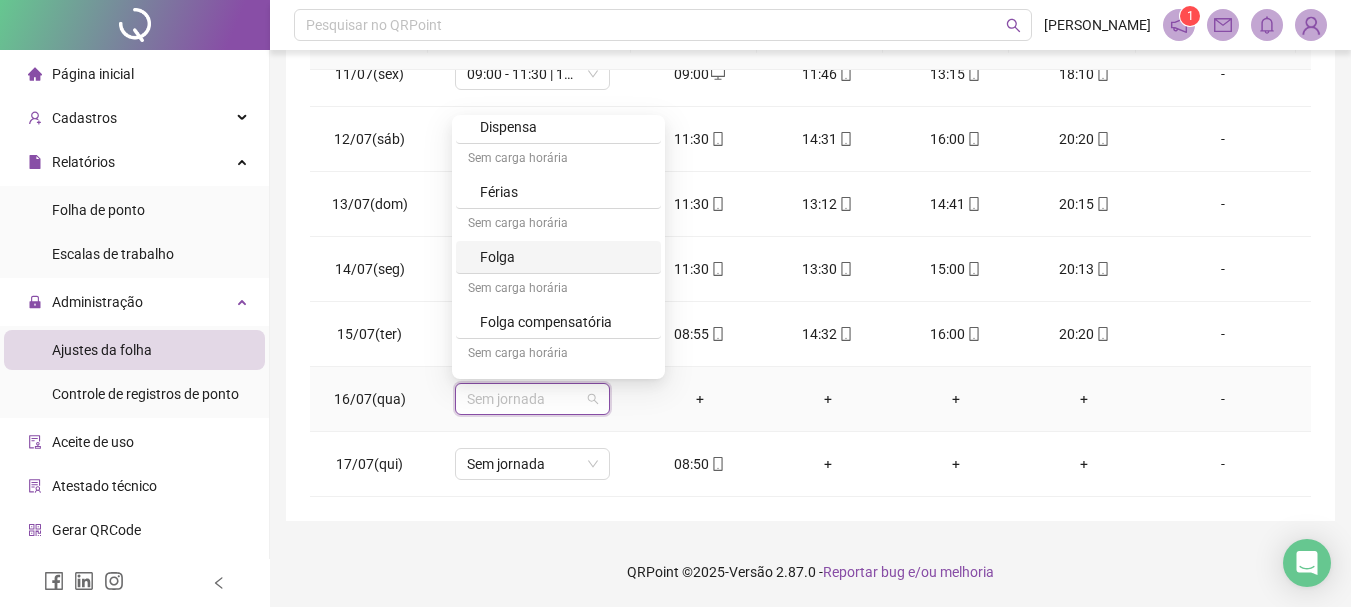 click on "Folga" at bounding box center [564, 257] 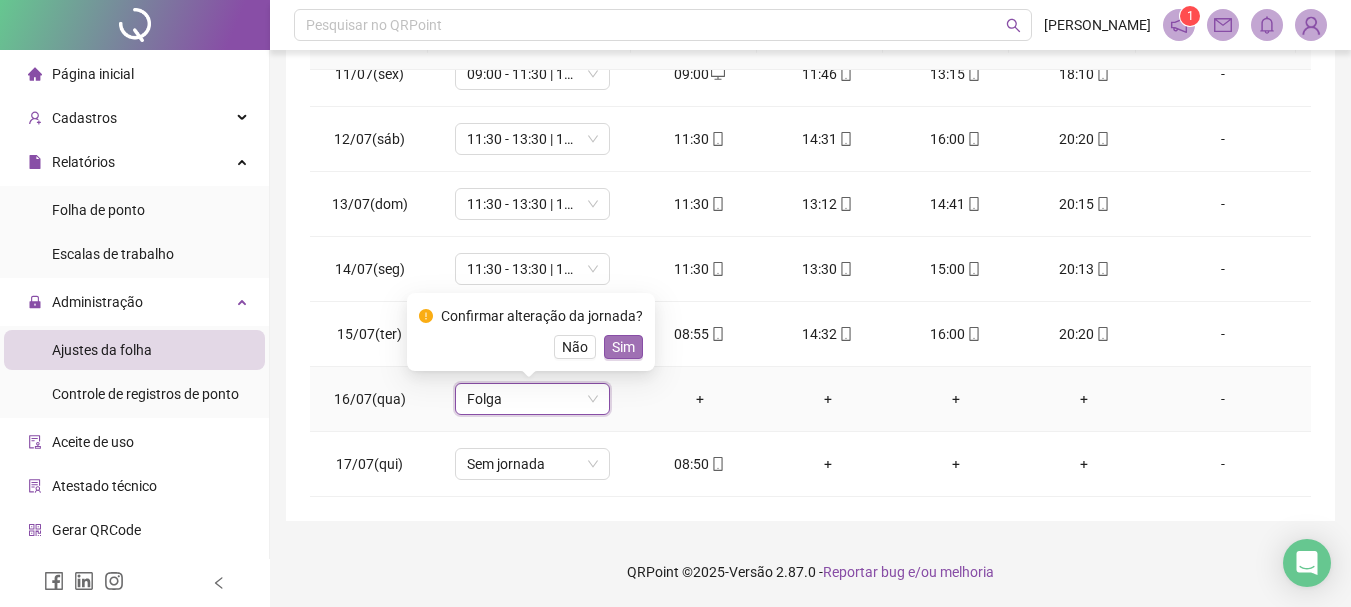 click on "Sim" at bounding box center (623, 347) 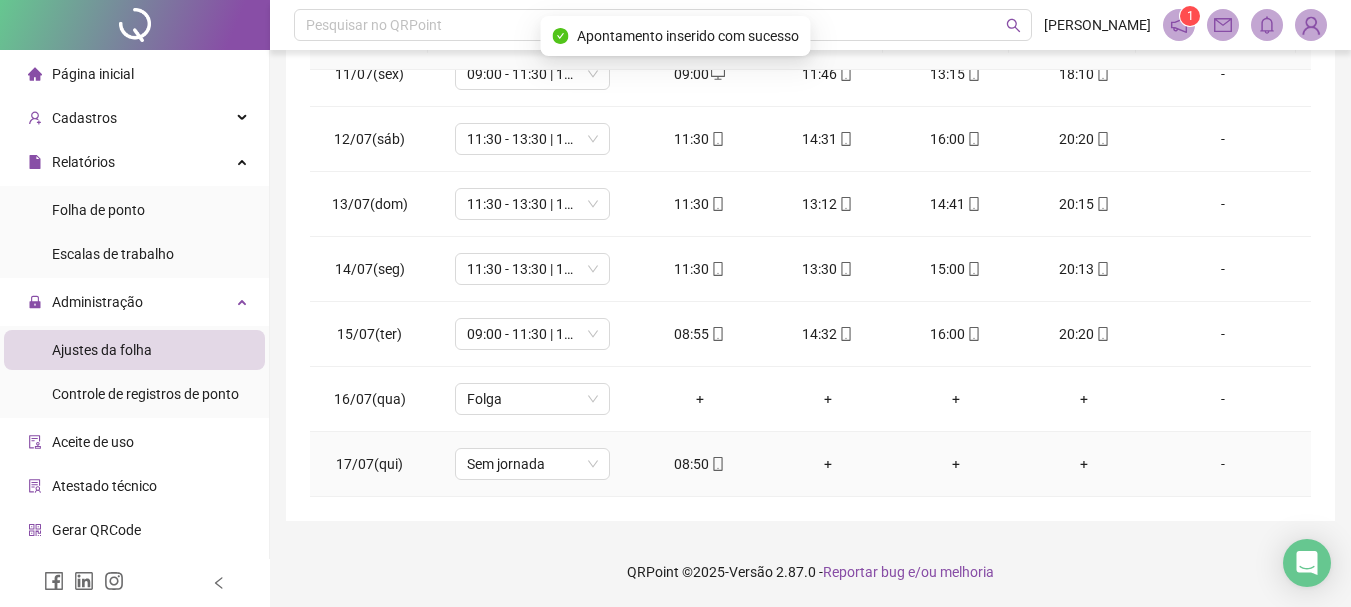 click on "Sem jornada" at bounding box center (532, 464) 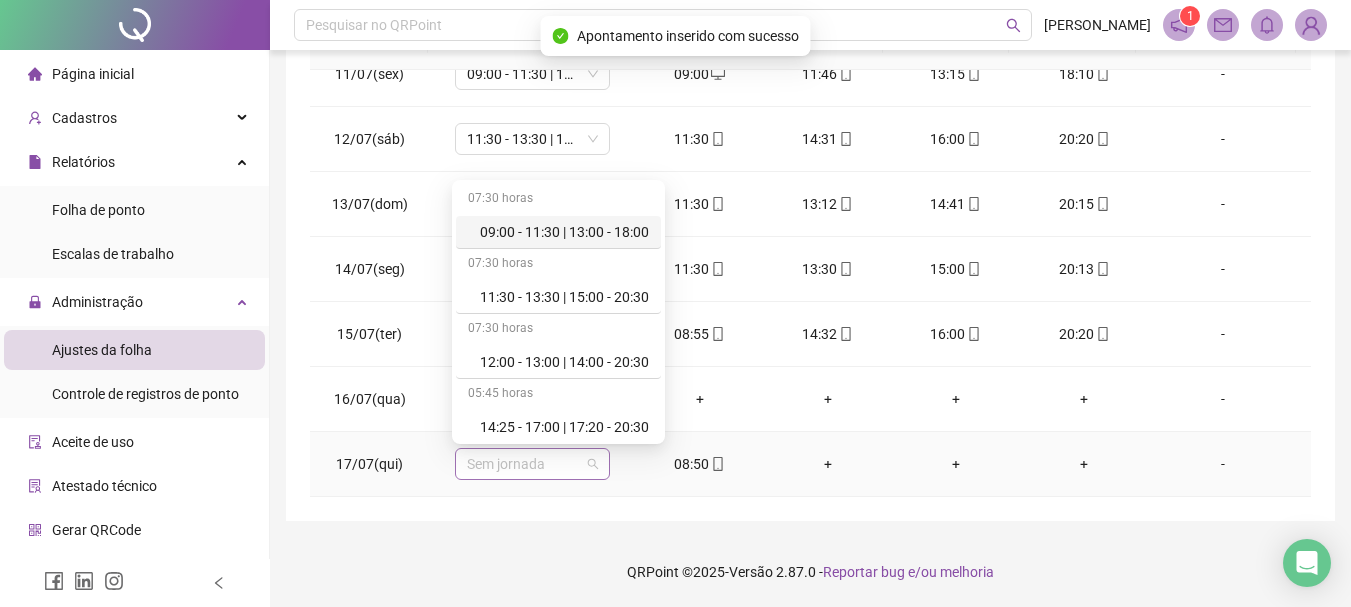 click on "Sem jornada" at bounding box center (532, 464) 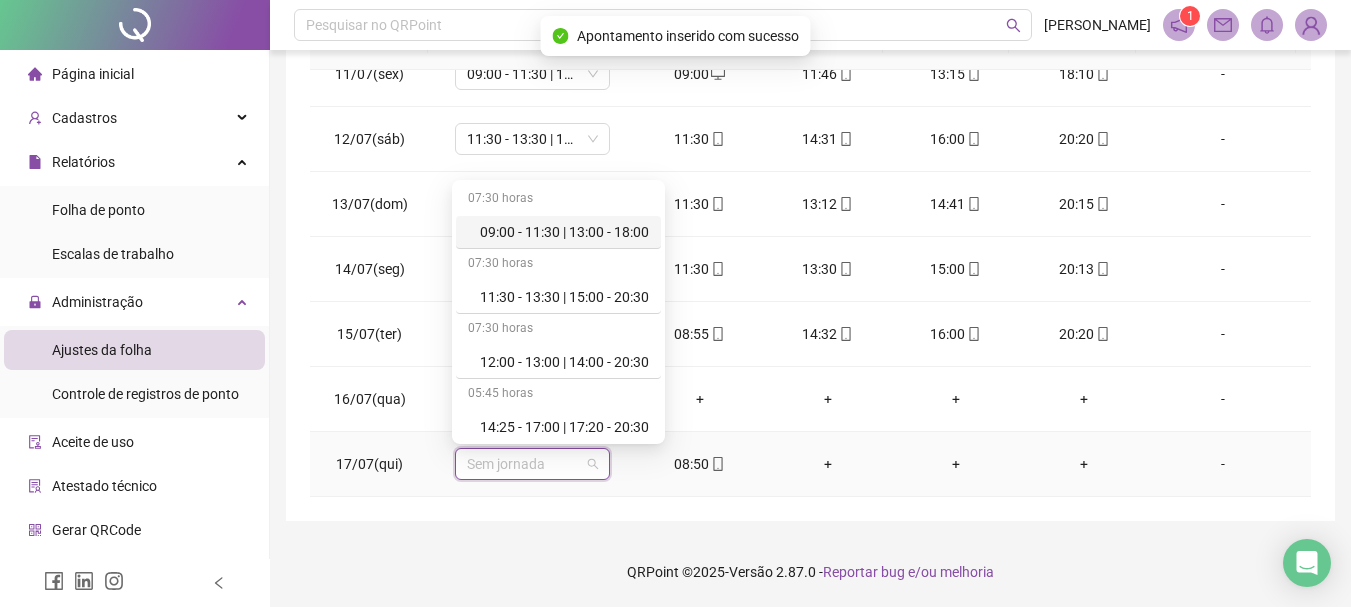 click on "09:00 - 11:30 | 13:00 - 18:00" at bounding box center [558, 232] 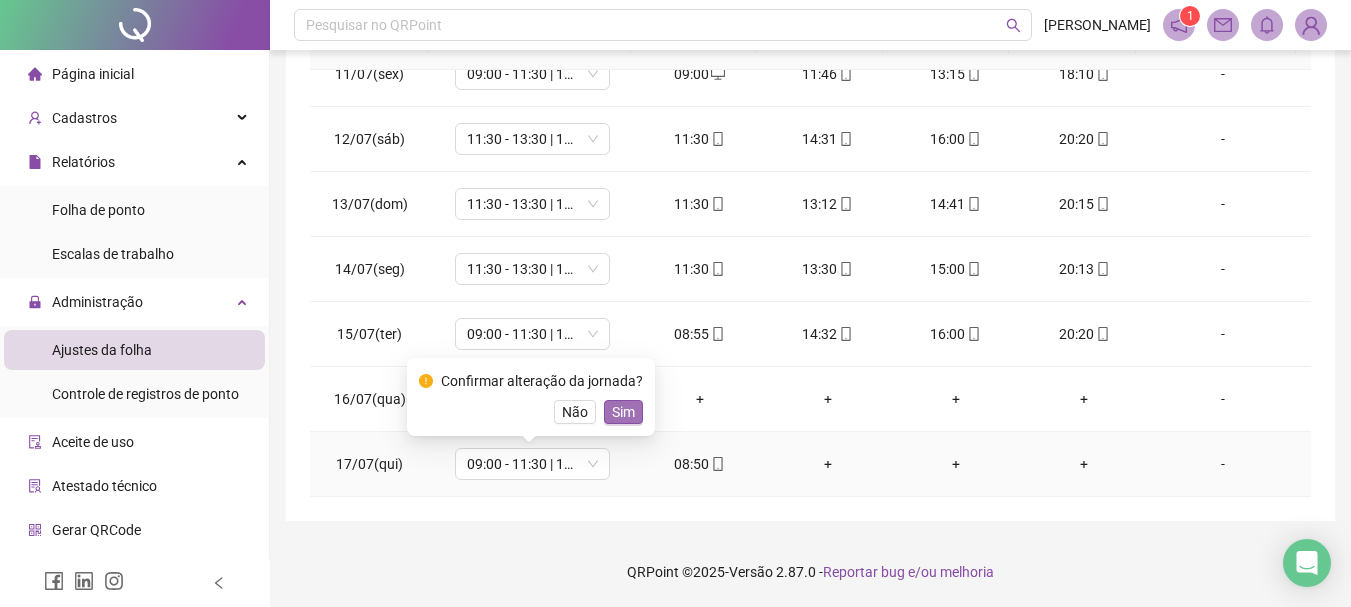 click on "Sim" at bounding box center (623, 412) 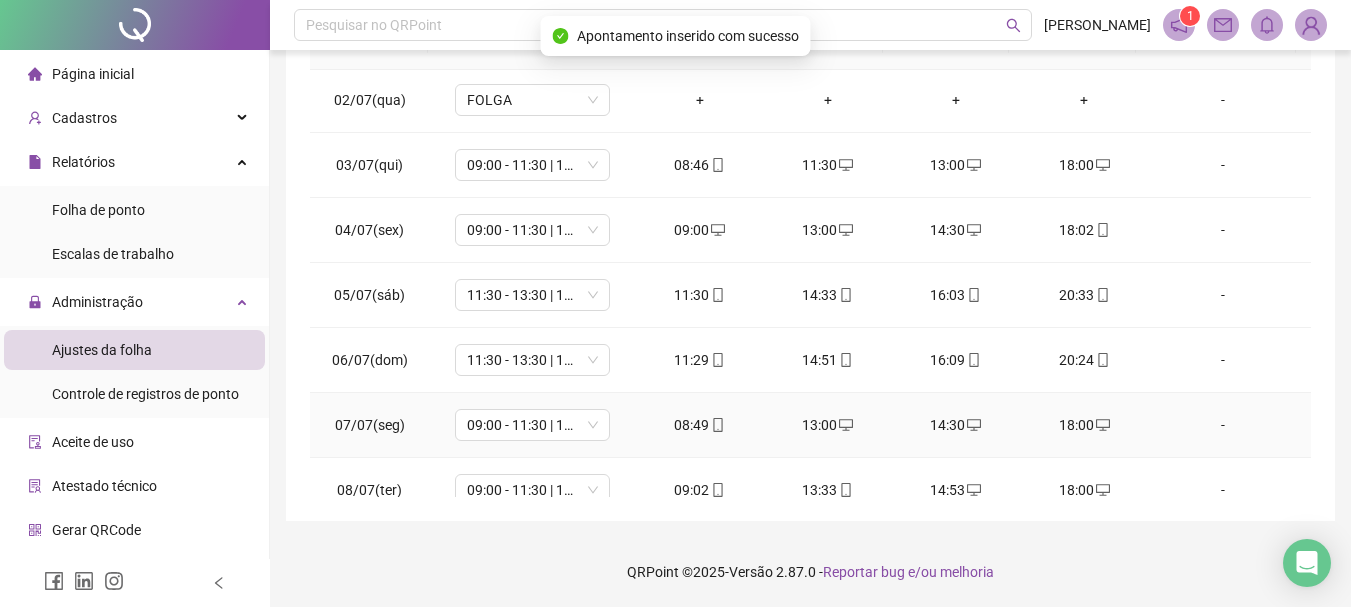 scroll, scrollTop: 0, scrollLeft: 0, axis: both 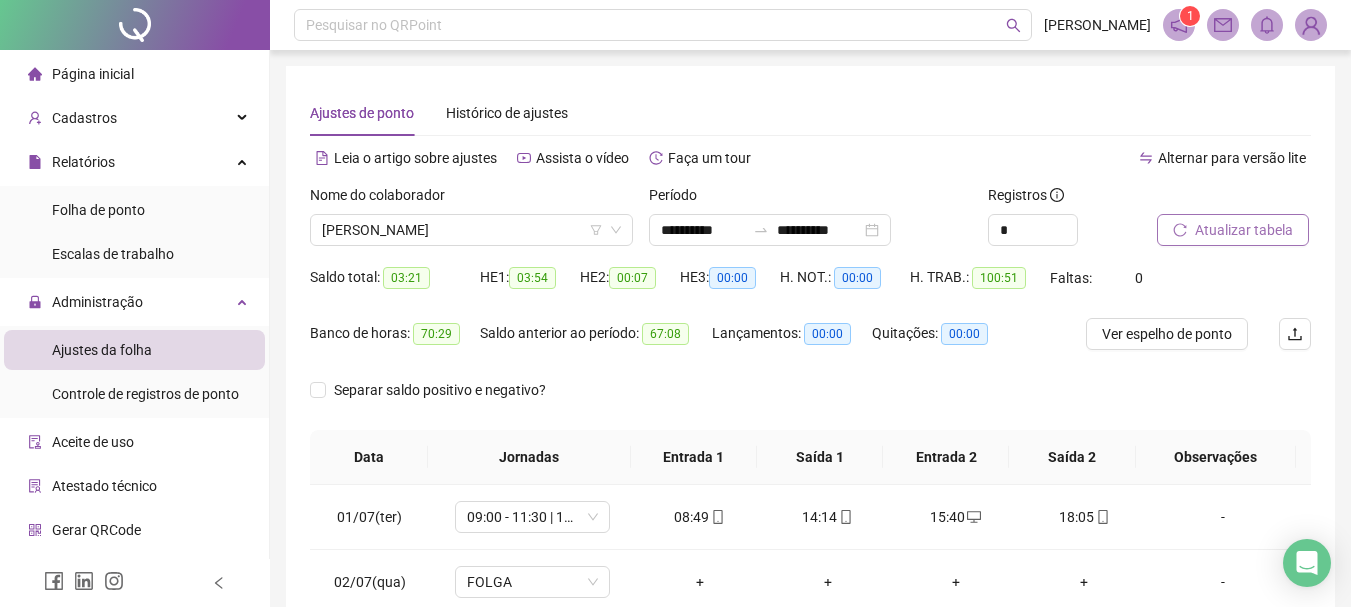 click on "Atualizar tabela" at bounding box center [1233, 230] 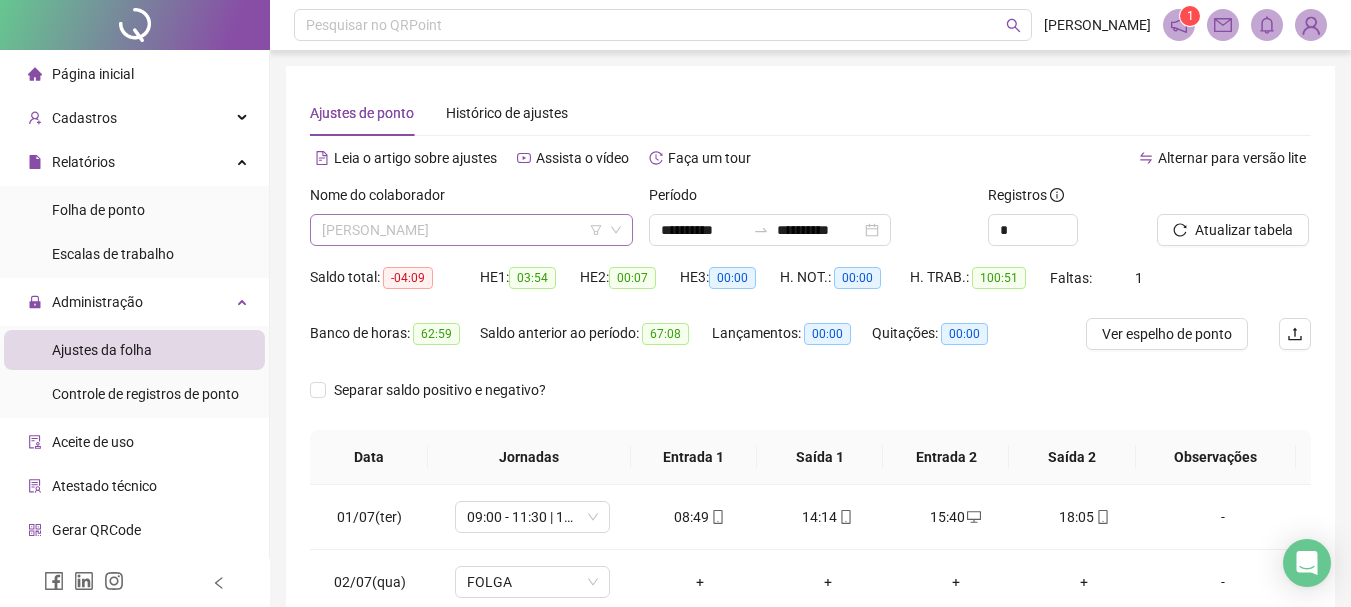 click on "[PERSON_NAME]" at bounding box center (471, 230) 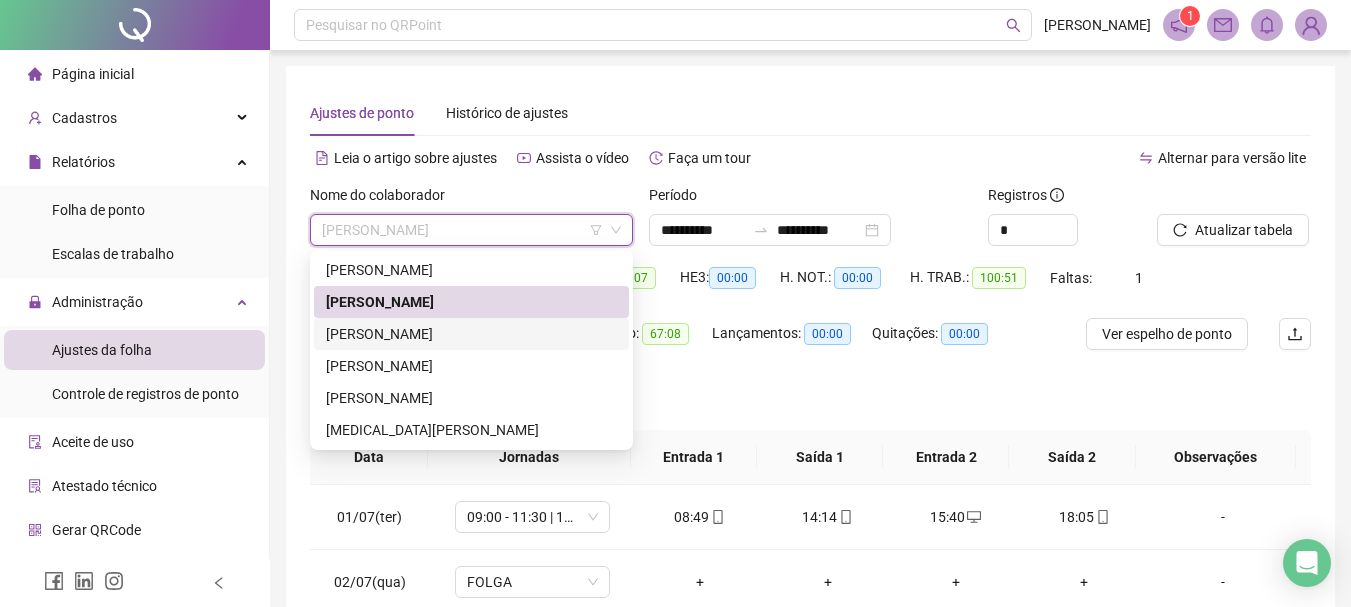 click on "[PERSON_NAME]" at bounding box center [471, 334] 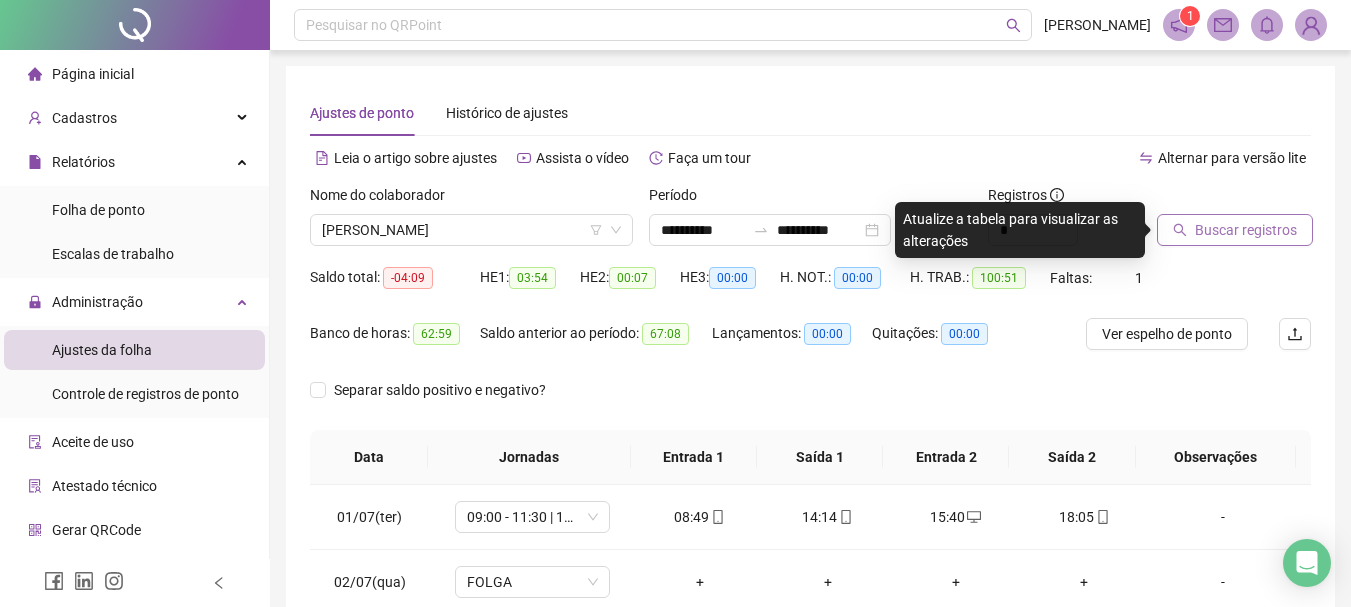 click on "Buscar registros" at bounding box center (1246, 230) 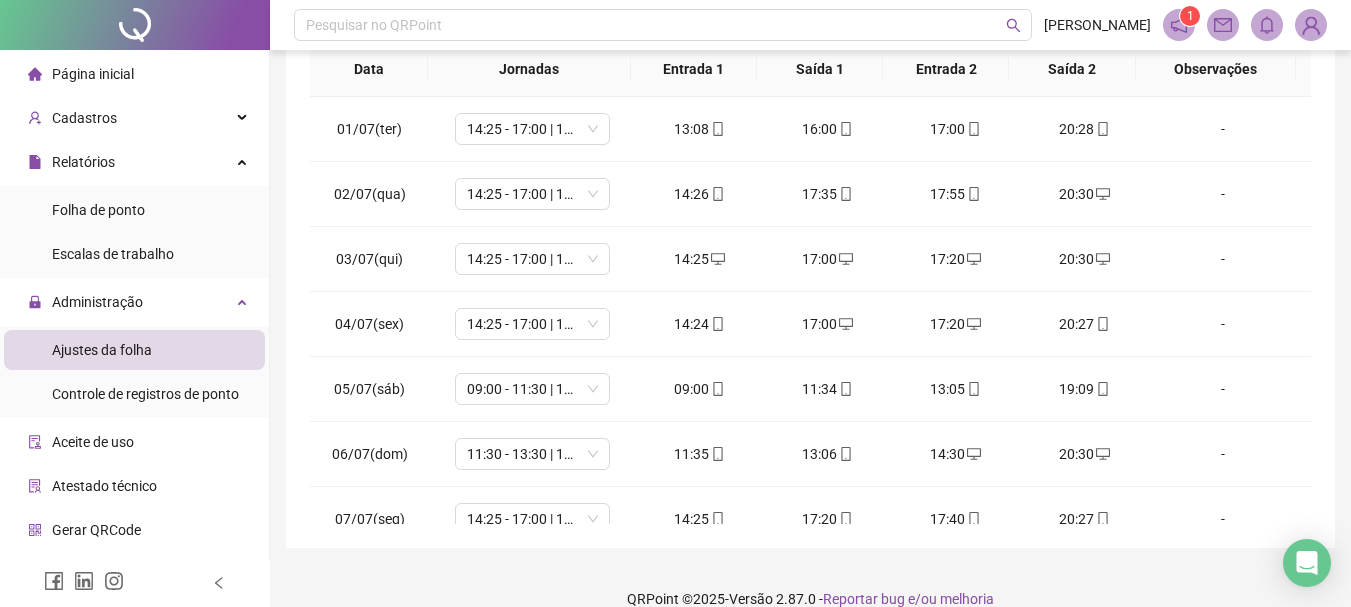scroll, scrollTop: 415, scrollLeft: 0, axis: vertical 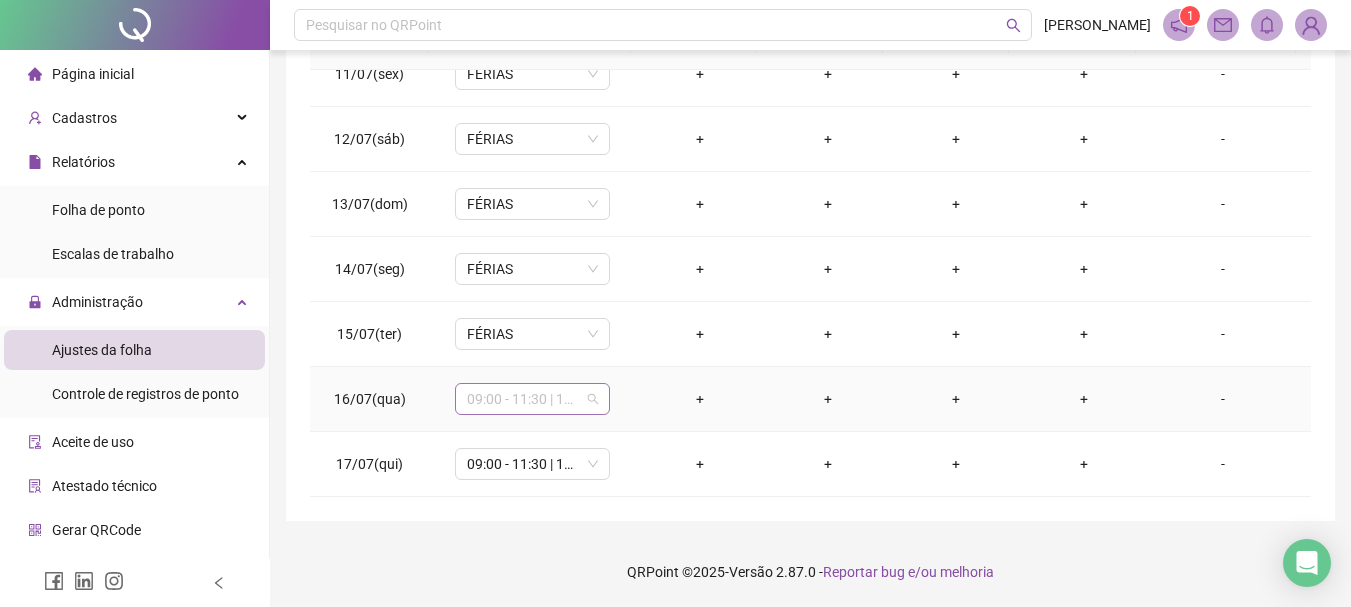 click on "09:00 - 11:30 | 13:00 - 18:00" at bounding box center (532, 399) 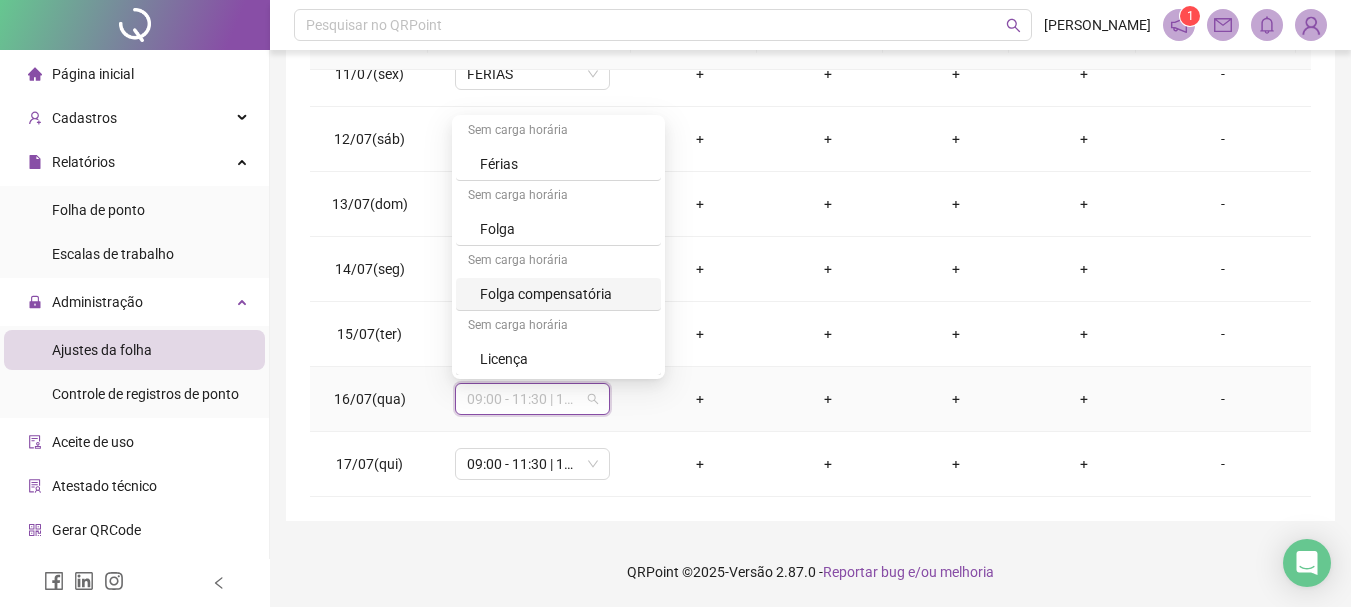 scroll, scrollTop: 329, scrollLeft: 0, axis: vertical 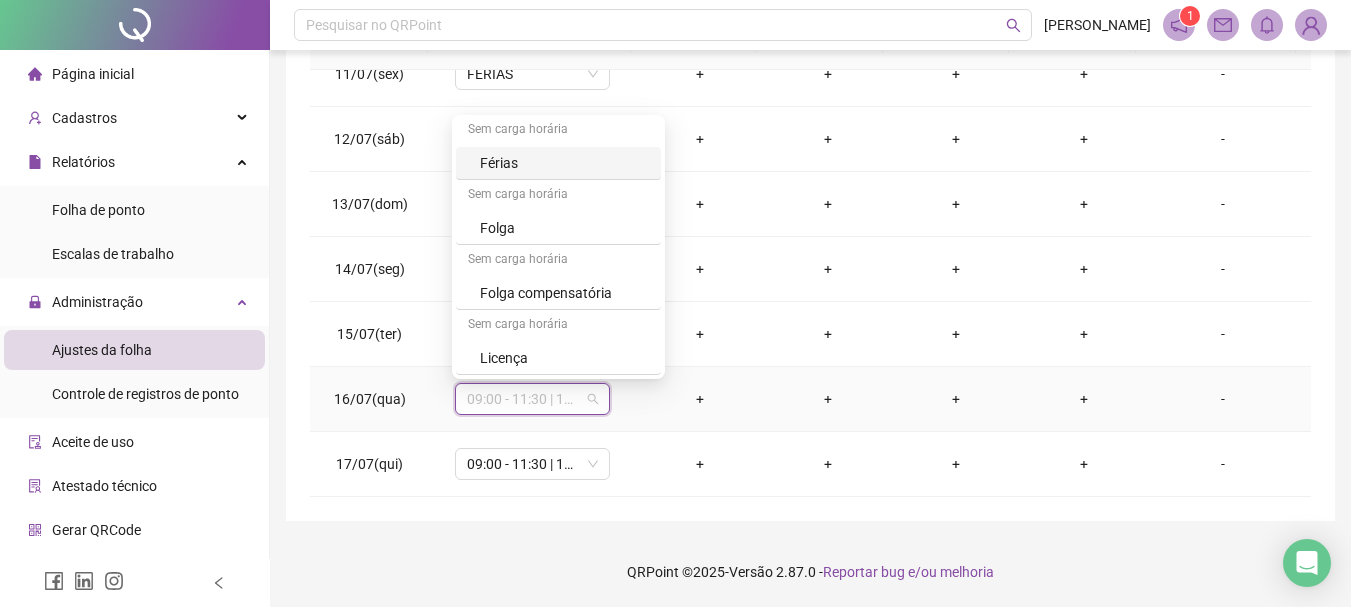 click on "Férias" at bounding box center (558, 163) 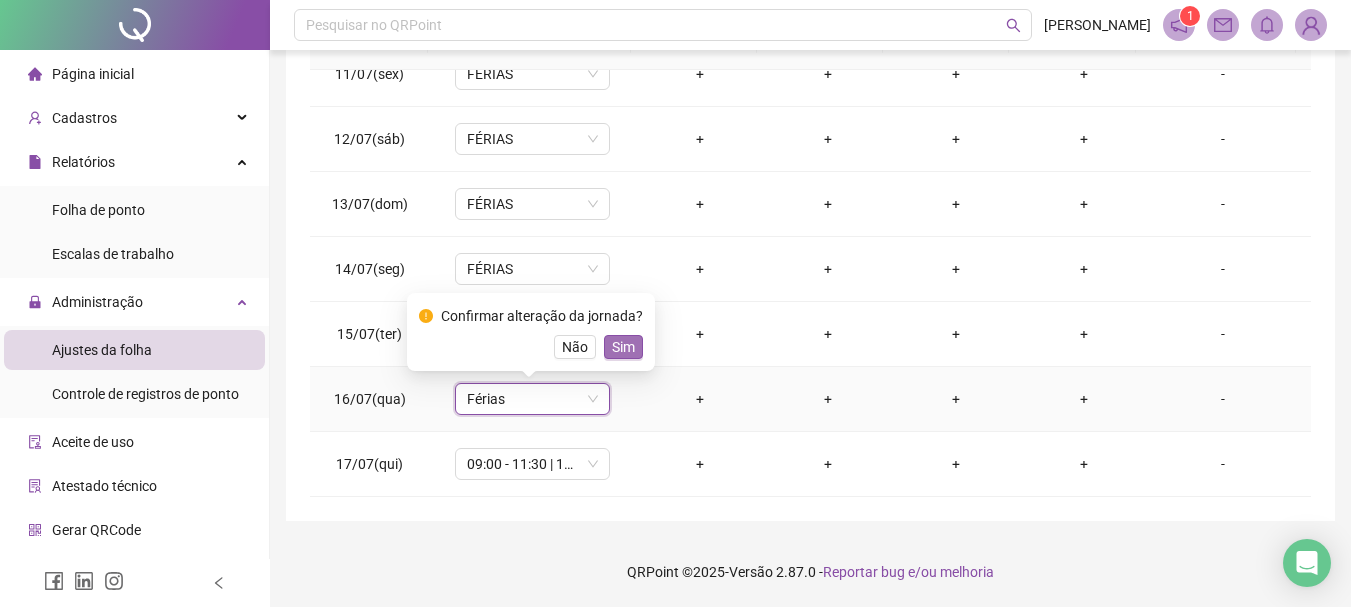 click on "Sim" at bounding box center [623, 347] 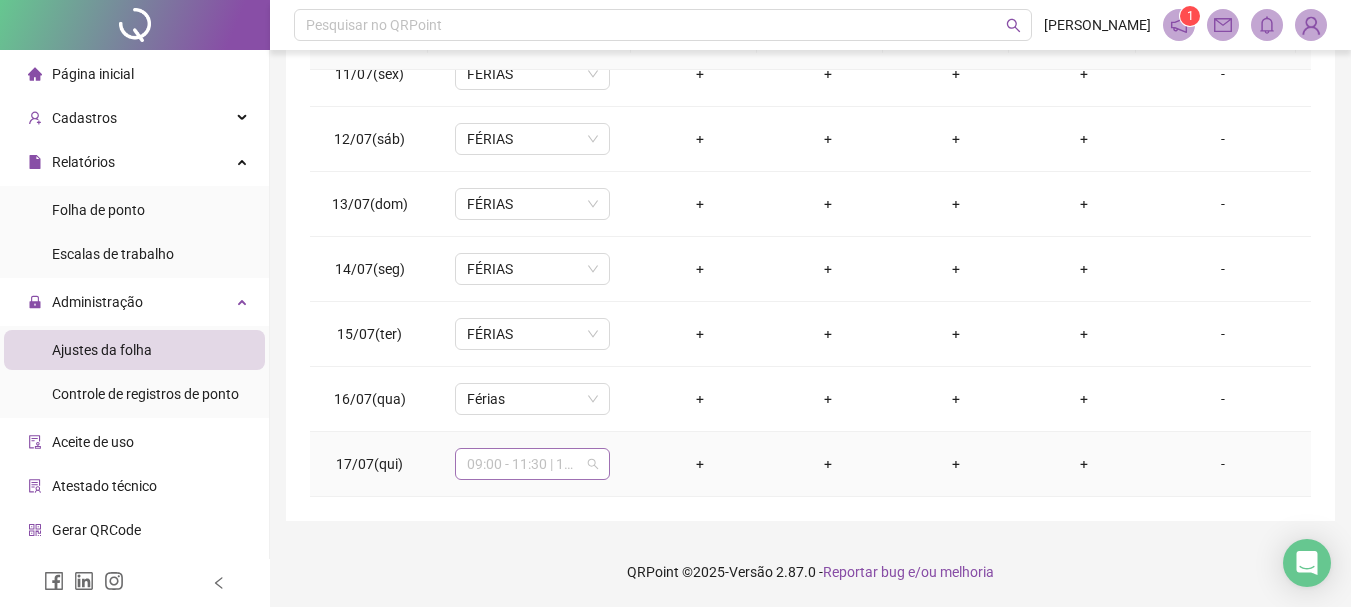 click on "09:00 - 11:30 | 13:00 - 18:00" at bounding box center [532, 464] 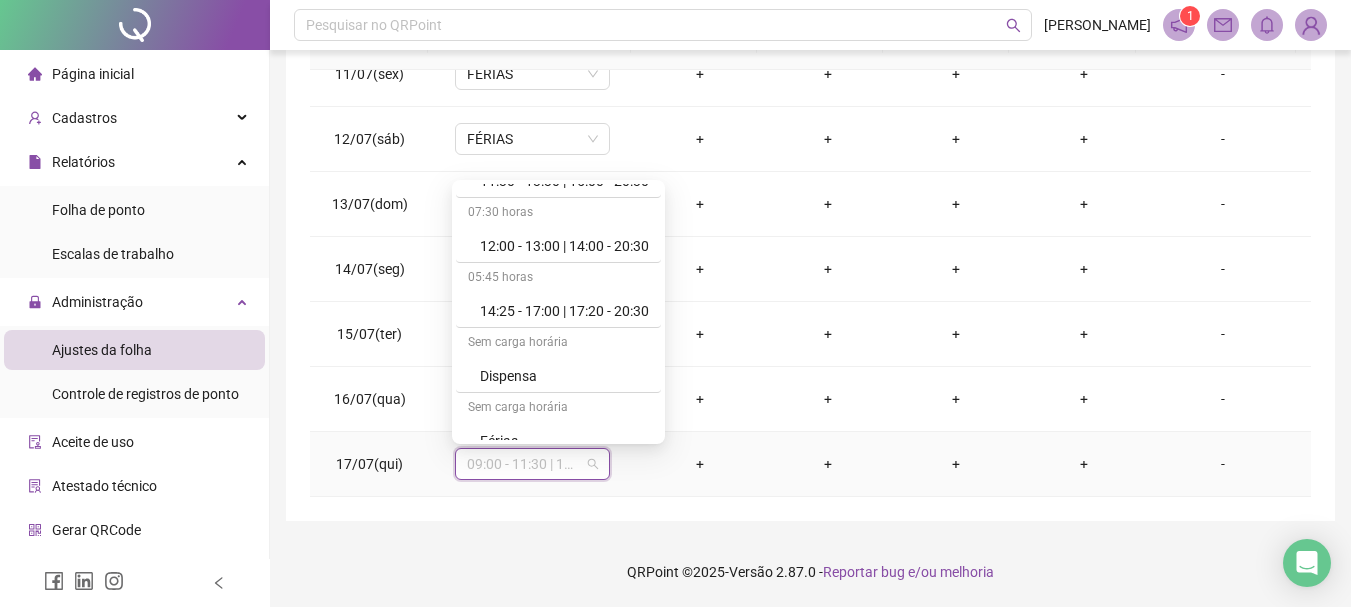 scroll, scrollTop: 200, scrollLeft: 0, axis: vertical 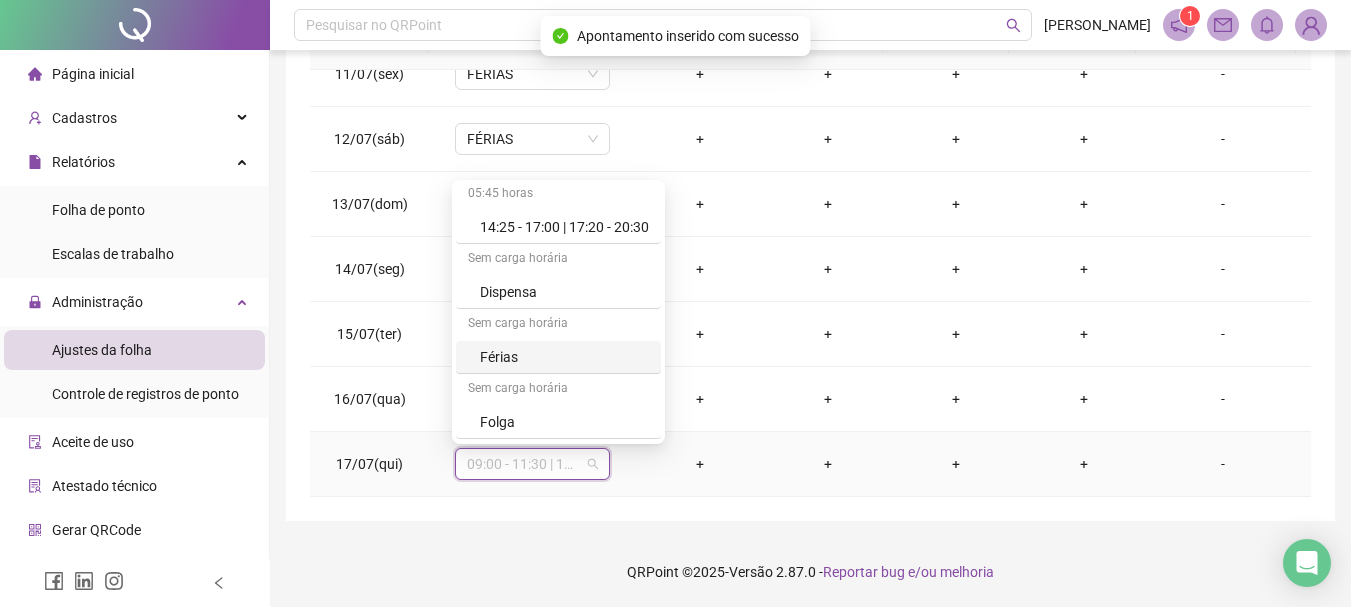 click on "Férias" at bounding box center (564, 357) 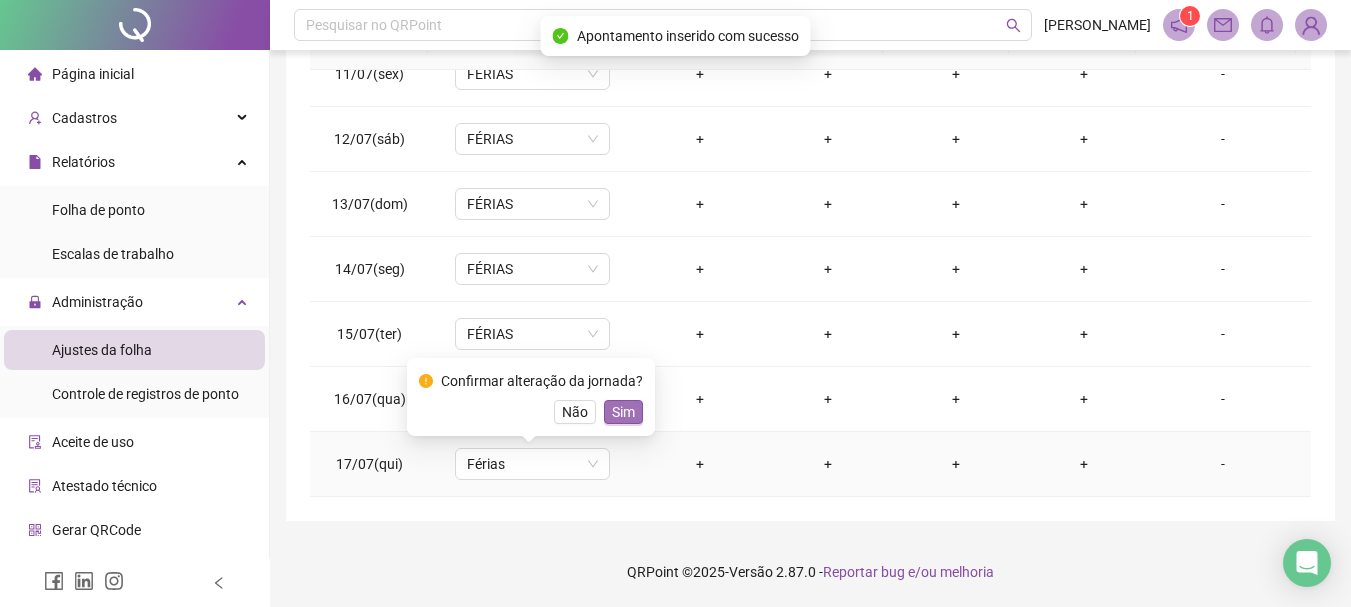 click on "Sim" at bounding box center [623, 412] 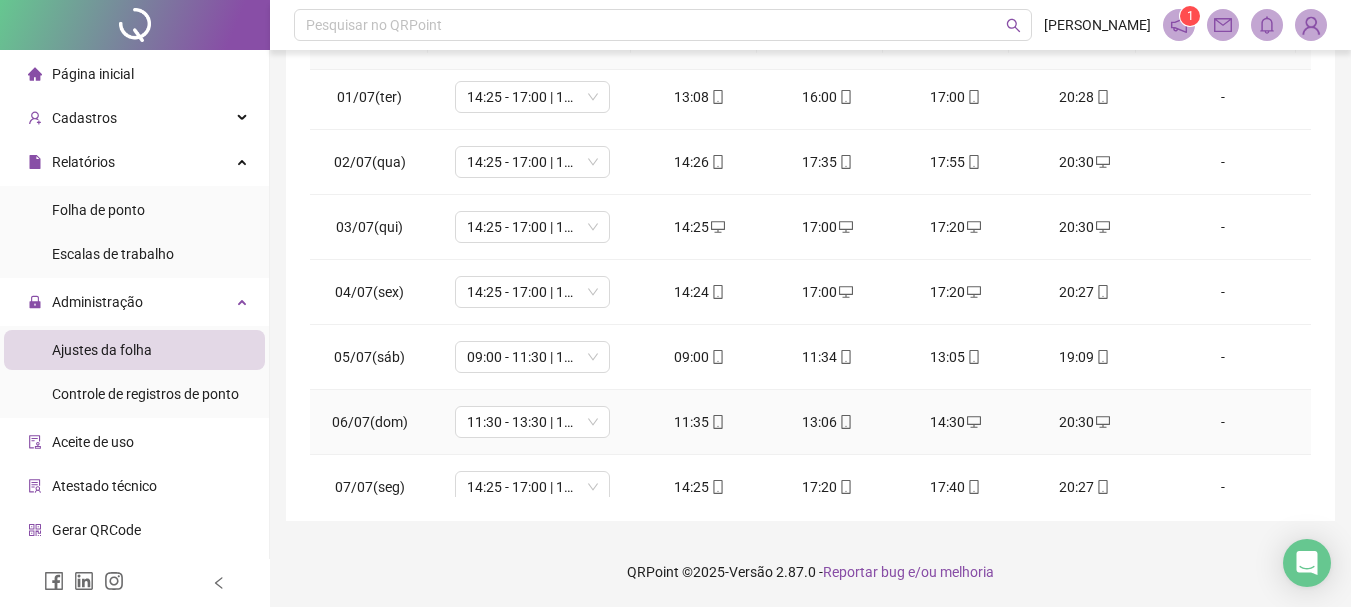scroll, scrollTop: 0, scrollLeft: 0, axis: both 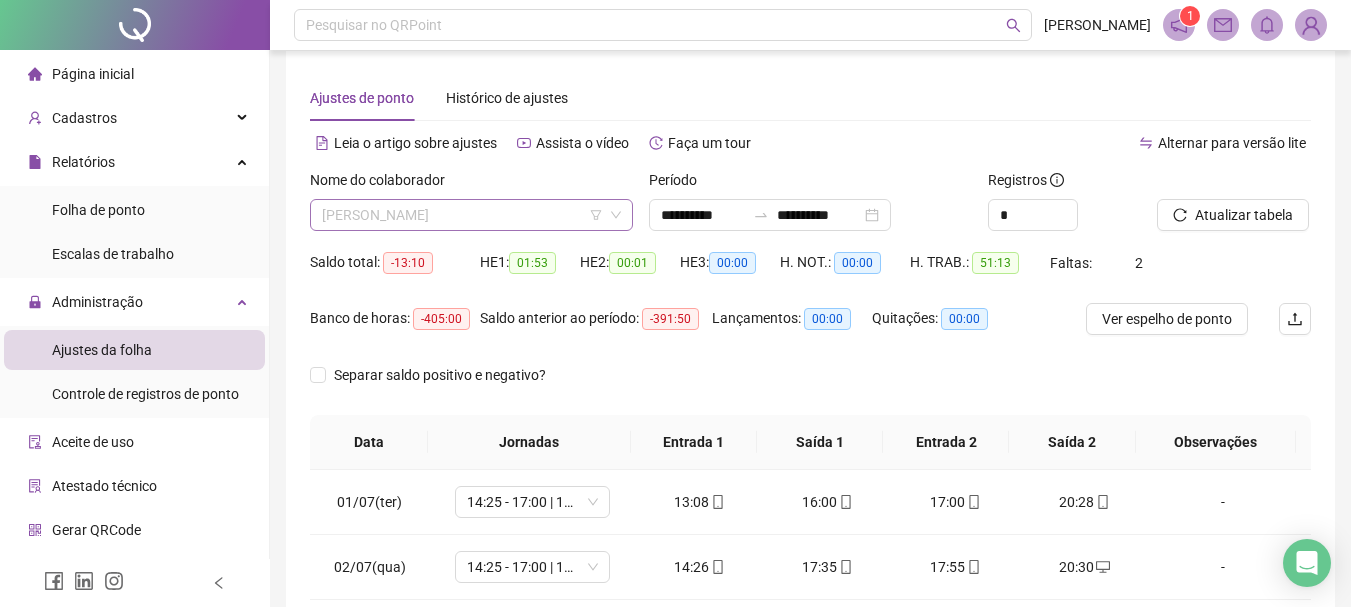 click on "[PERSON_NAME]" at bounding box center [471, 215] 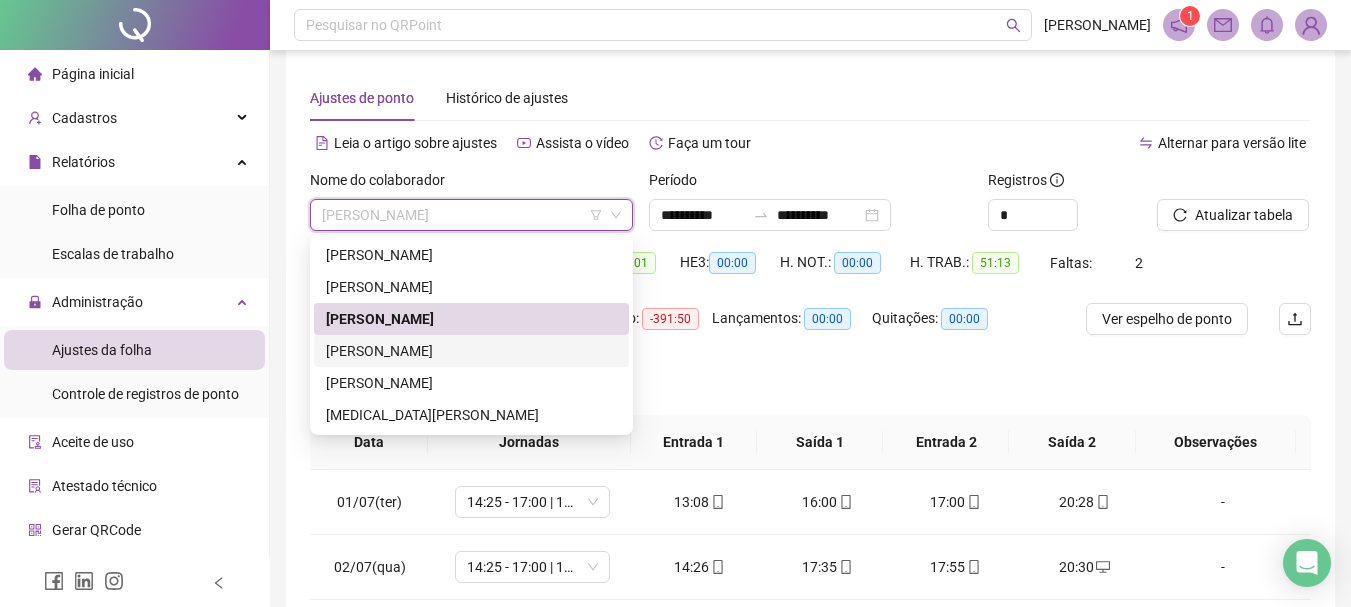 click on "[PERSON_NAME]" at bounding box center [471, 351] 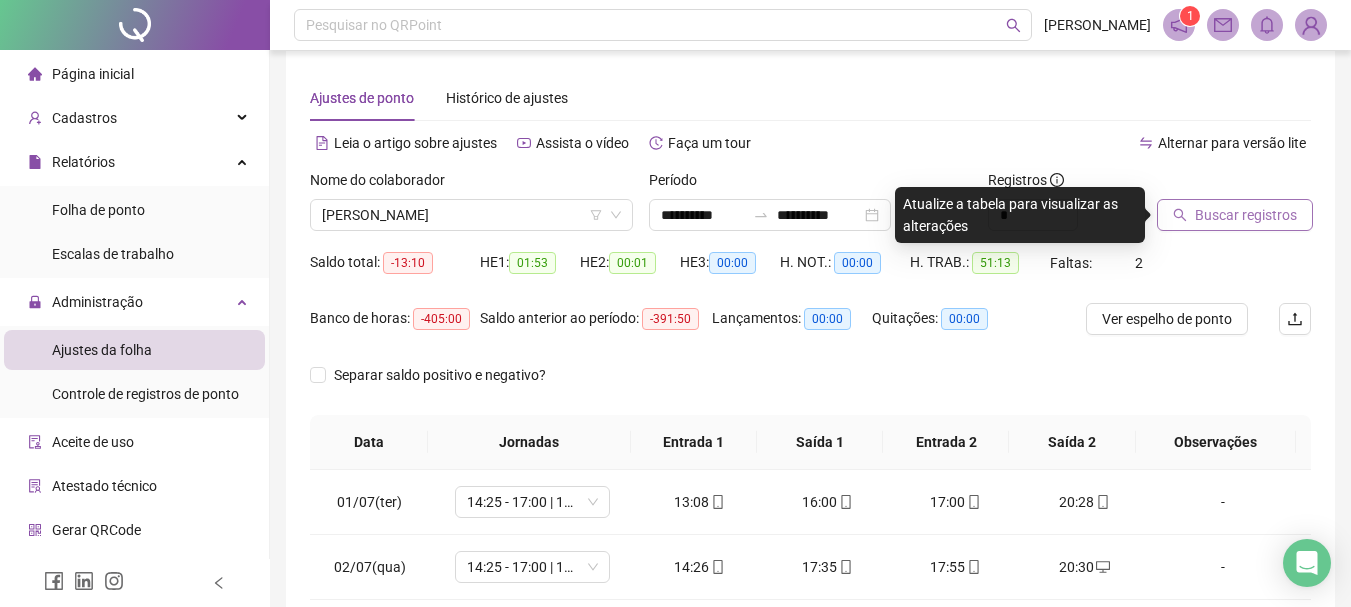 click on "Buscar registros" at bounding box center (1246, 215) 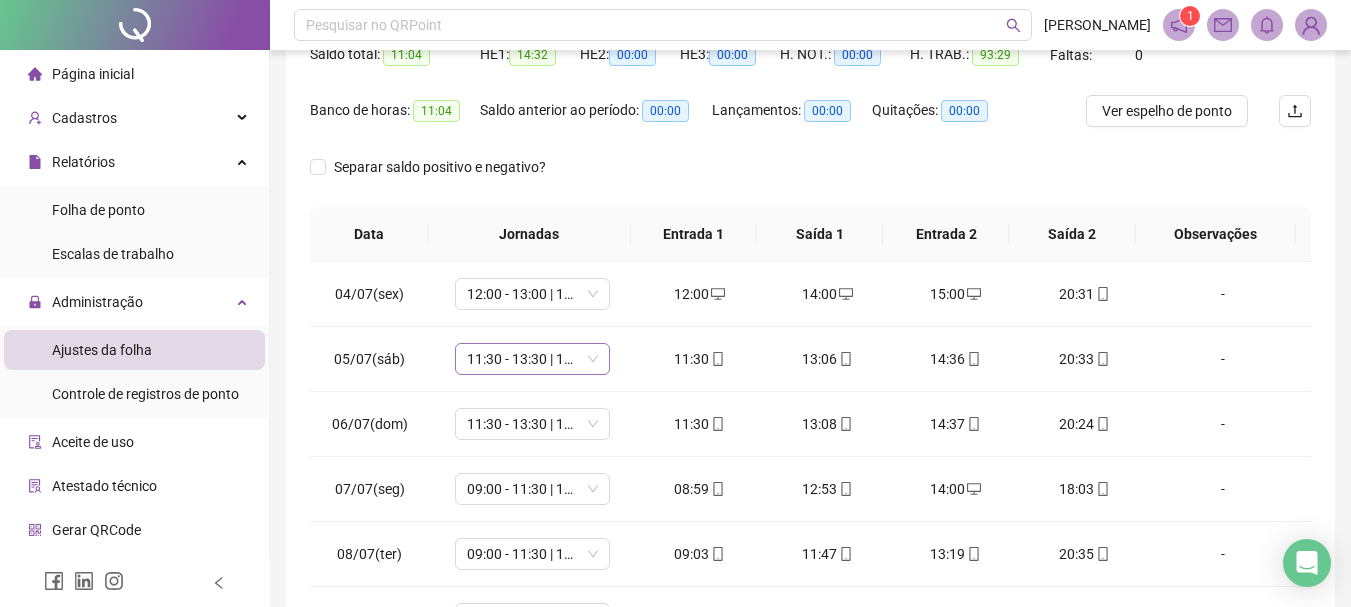 scroll, scrollTop: 415, scrollLeft: 0, axis: vertical 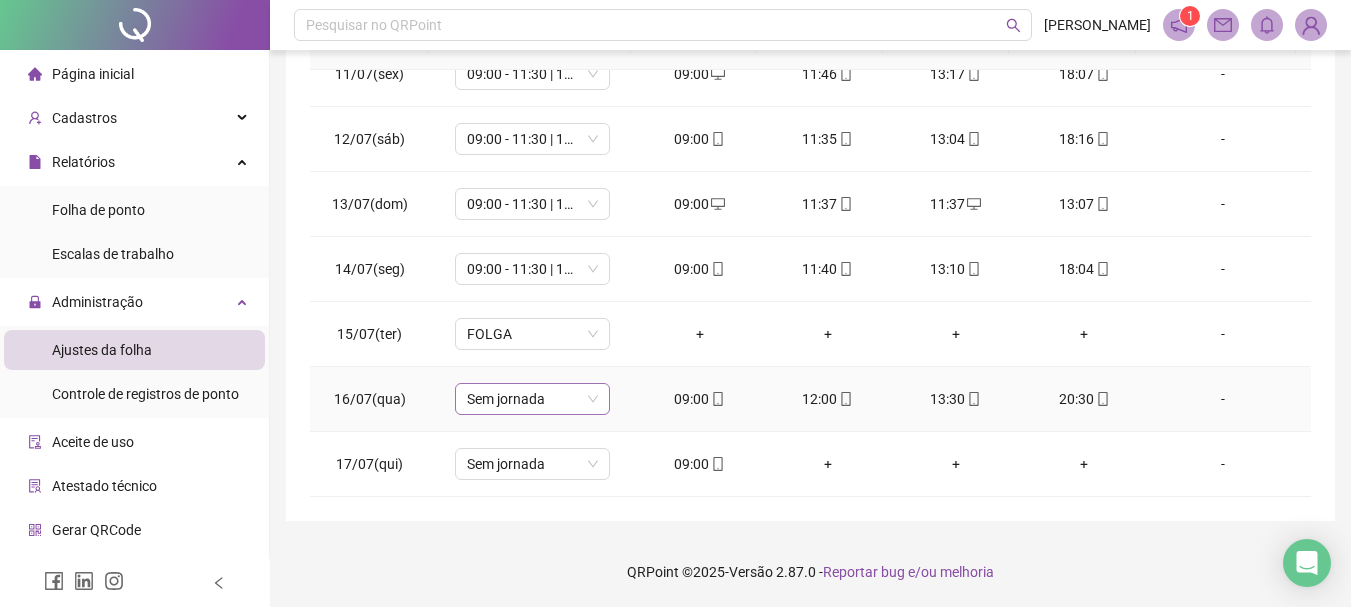 click on "Sem jornada" at bounding box center (532, 399) 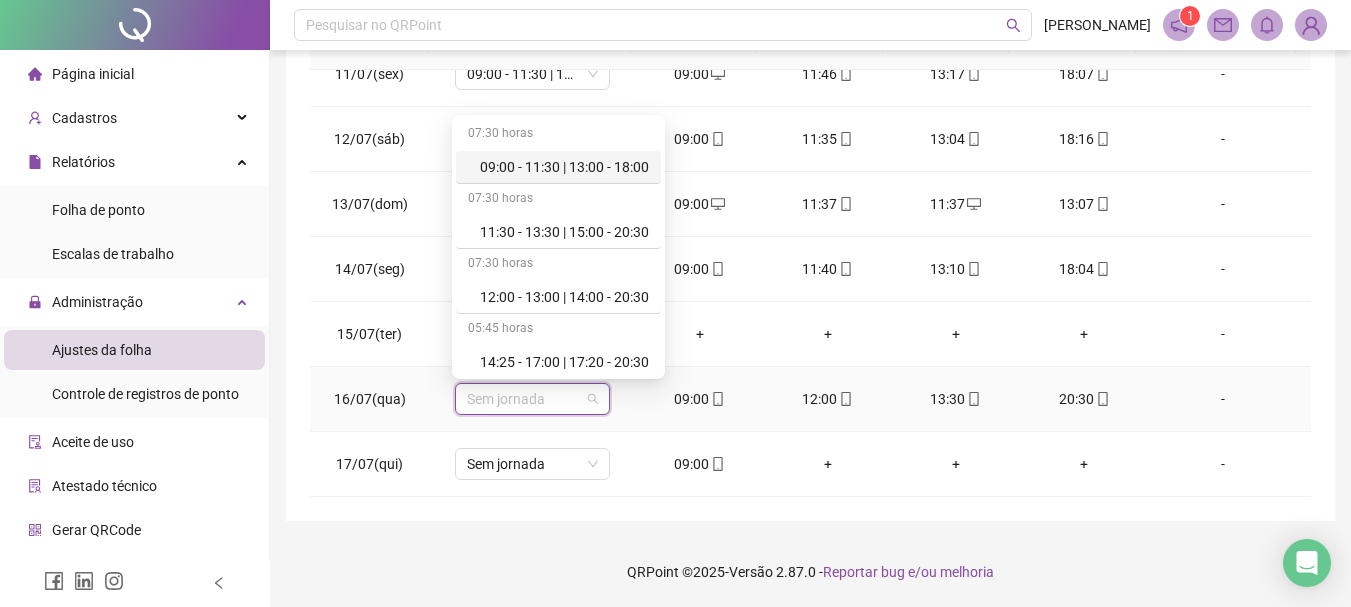 click on "09:00 - 11:30 | 13:00 - 18:00" at bounding box center (558, 167) 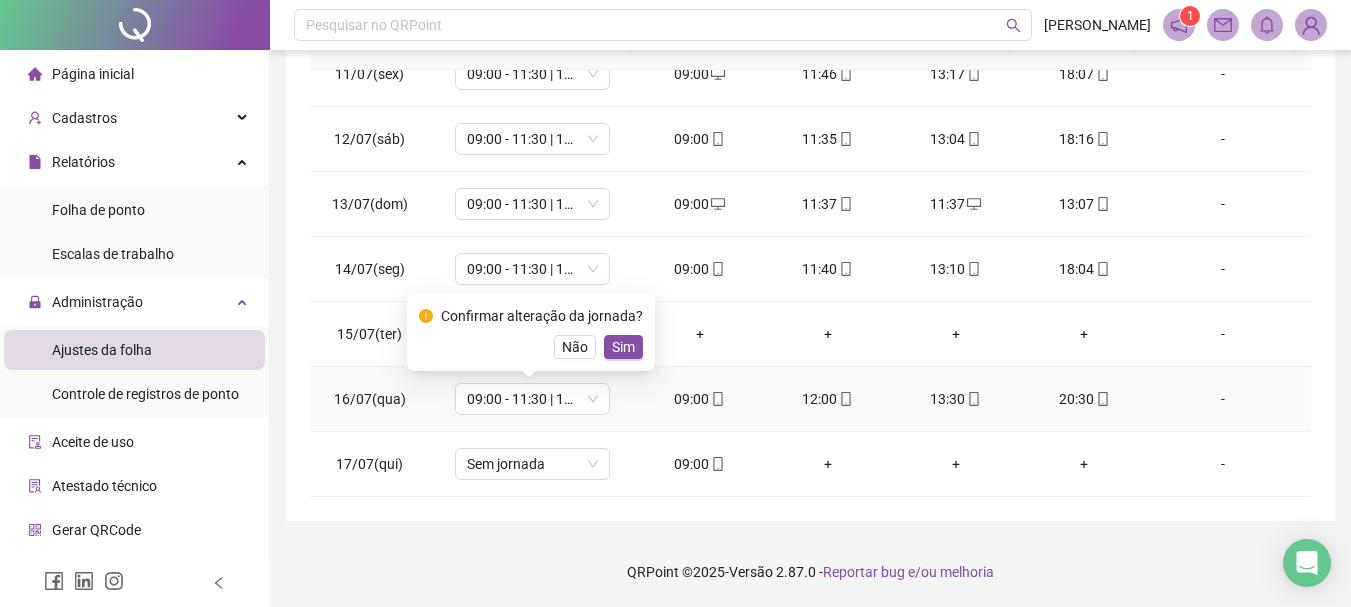 drag, startPoint x: 609, startPoint y: 349, endPoint x: 542, endPoint y: 491, distance: 157.01274 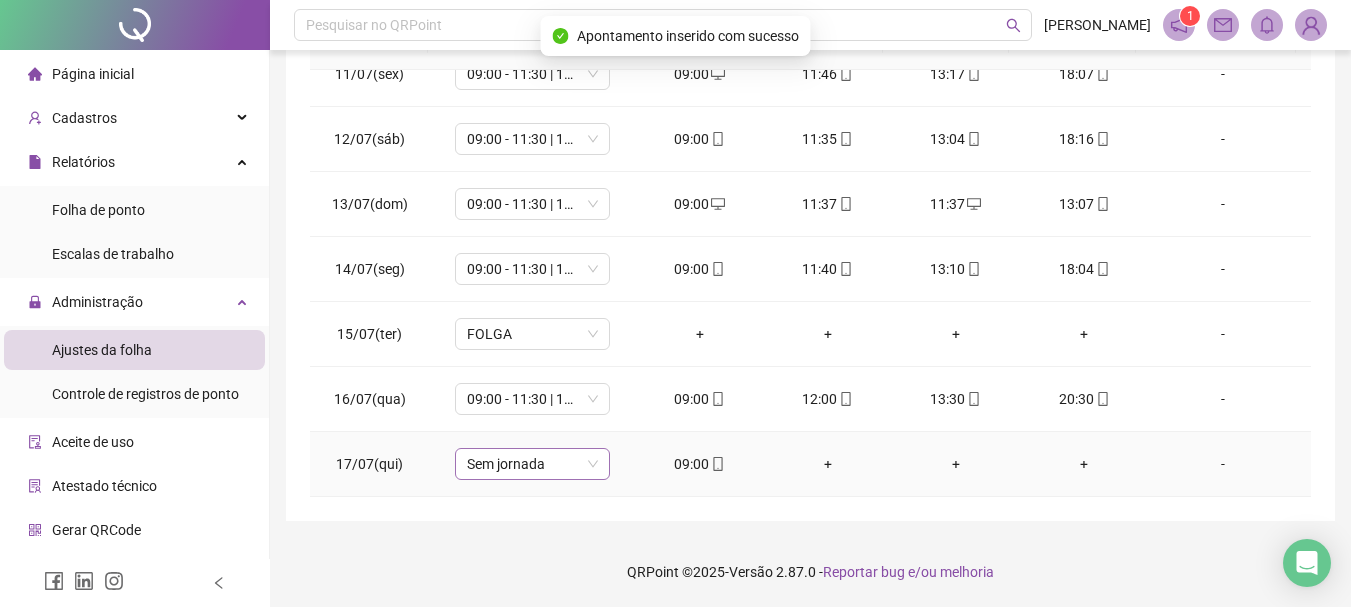click on "Sem jornada" at bounding box center (532, 464) 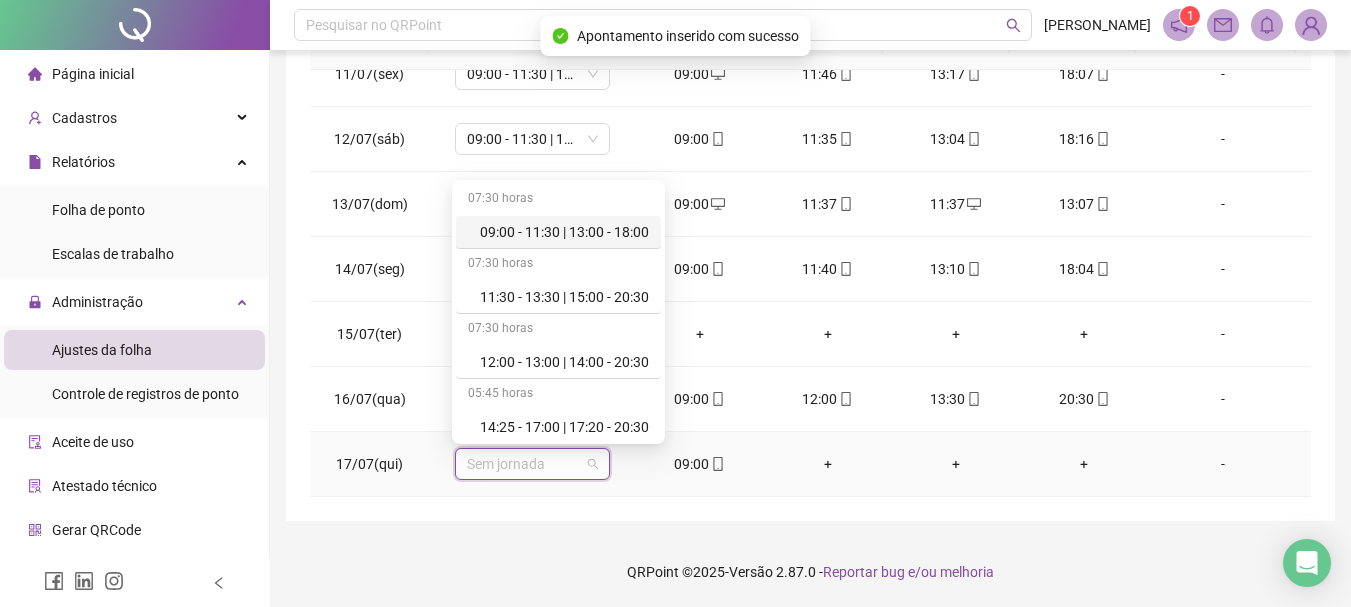 click on "09:00 - 11:30 | 13:00 - 18:00" at bounding box center [564, 232] 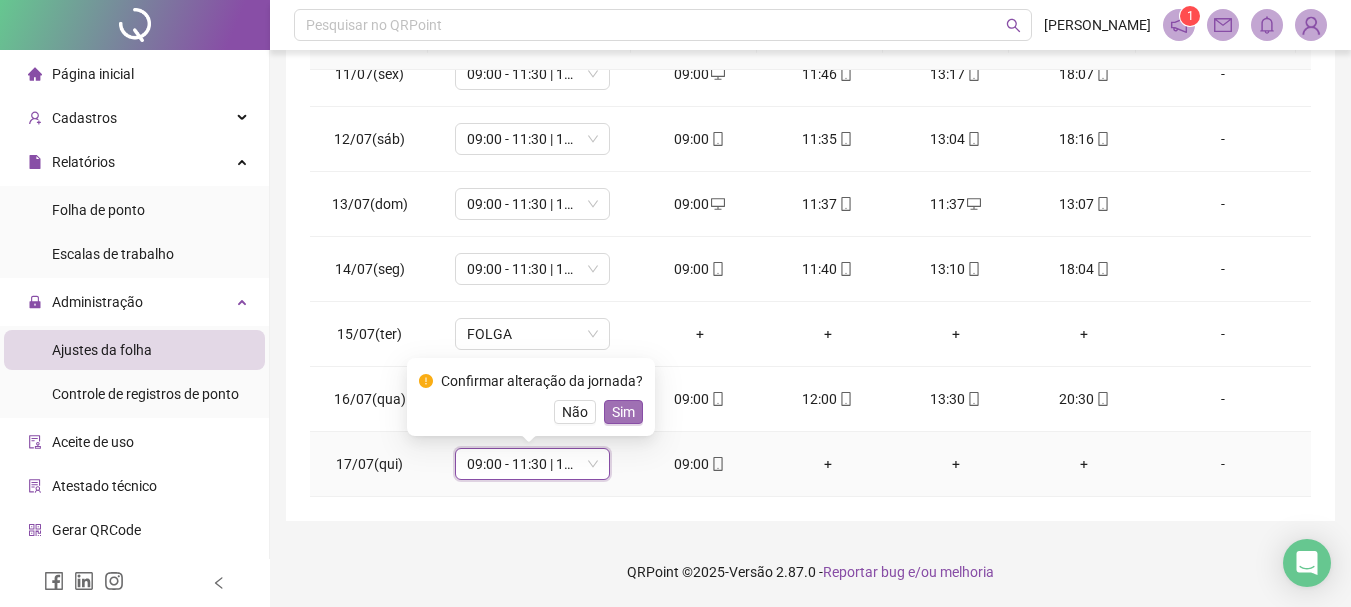 click on "Sim" at bounding box center (623, 412) 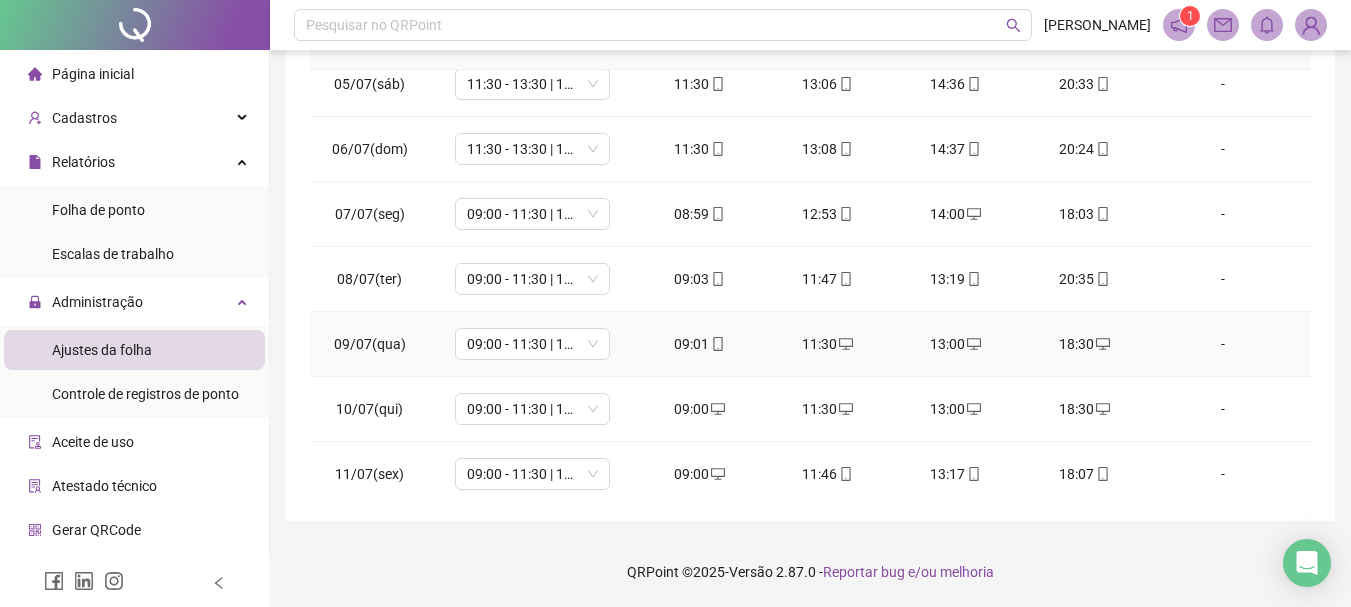 scroll, scrollTop: 0, scrollLeft: 0, axis: both 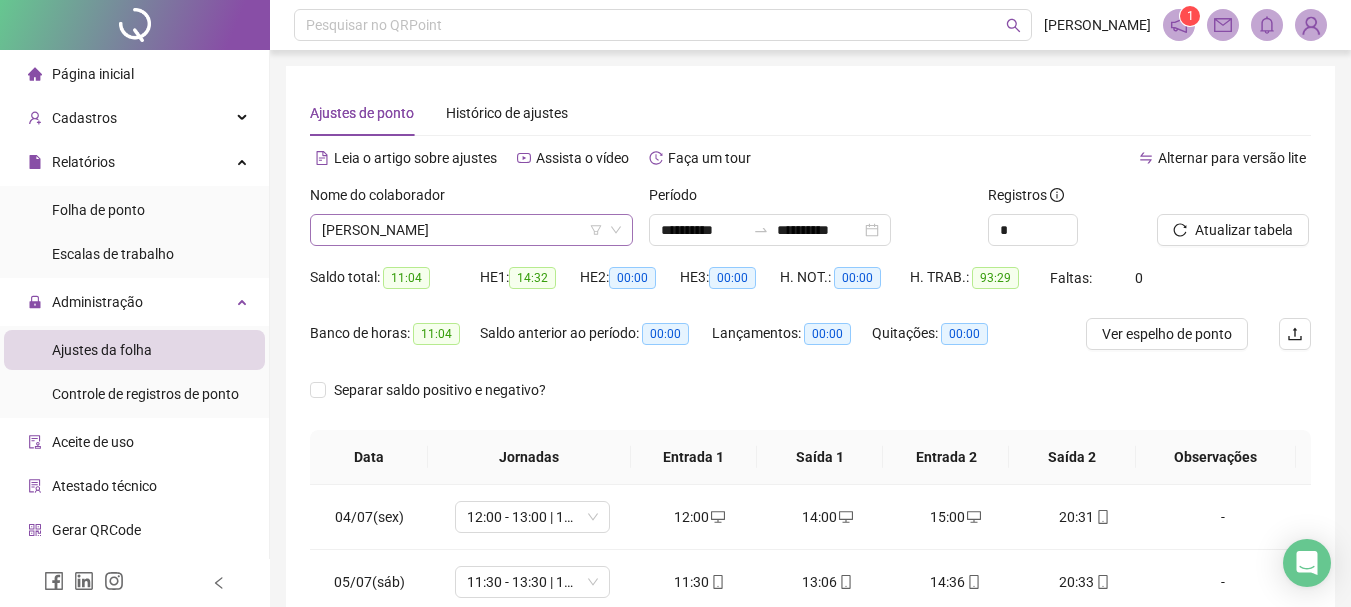 click on "[PERSON_NAME]" at bounding box center (471, 230) 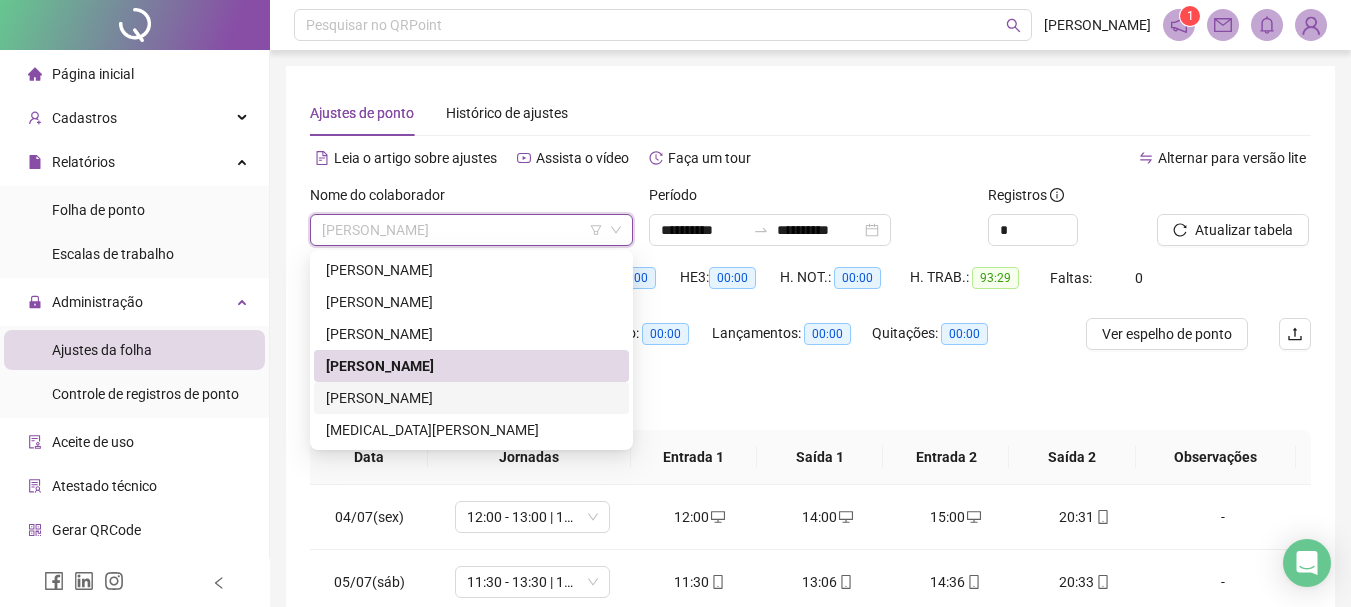 click on "[PERSON_NAME]" at bounding box center (471, 398) 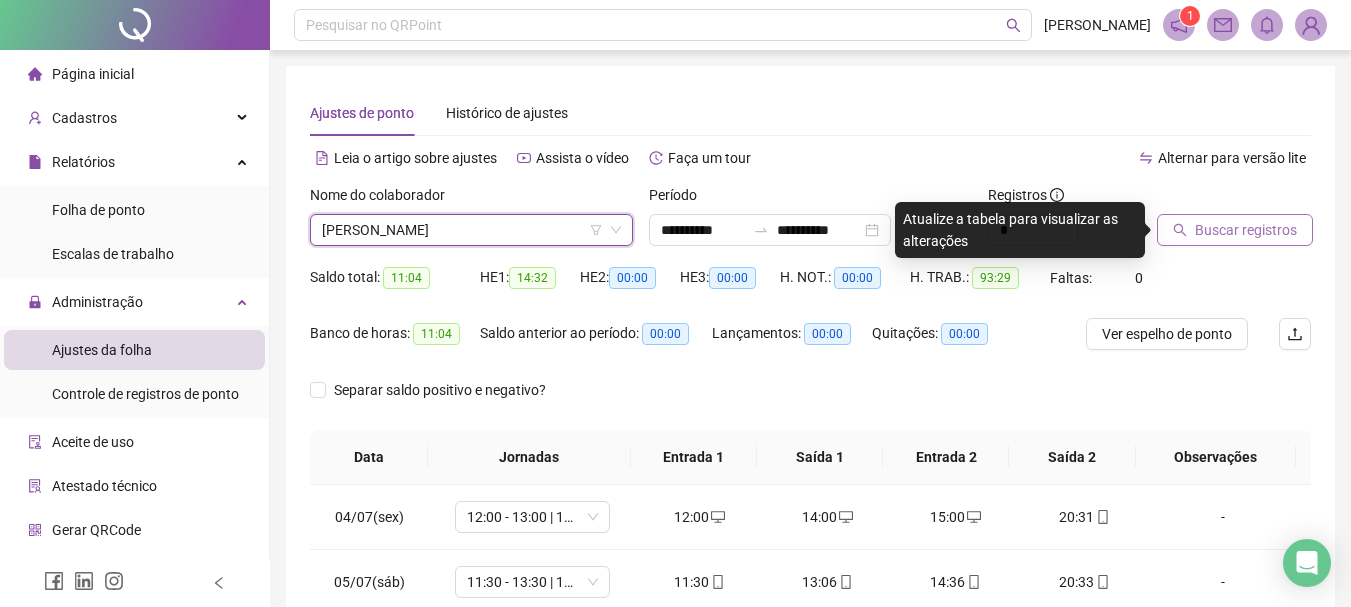 click on "Buscar registros" at bounding box center [1235, 230] 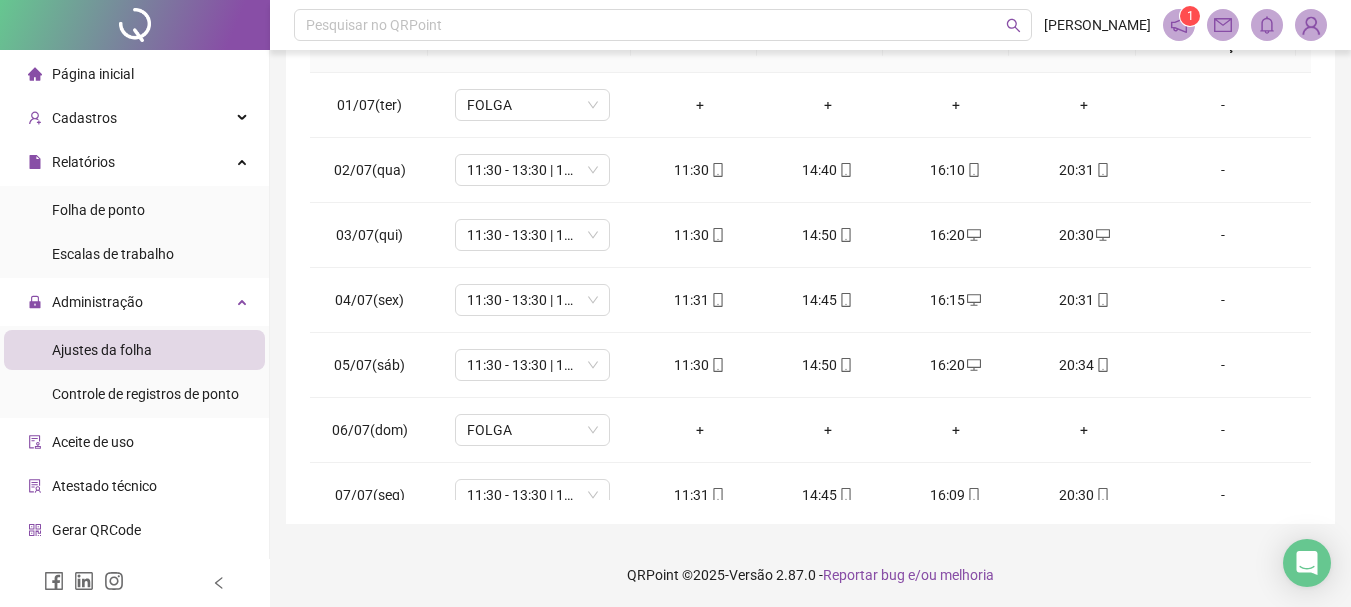 scroll, scrollTop: 415, scrollLeft: 0, axis: vertical 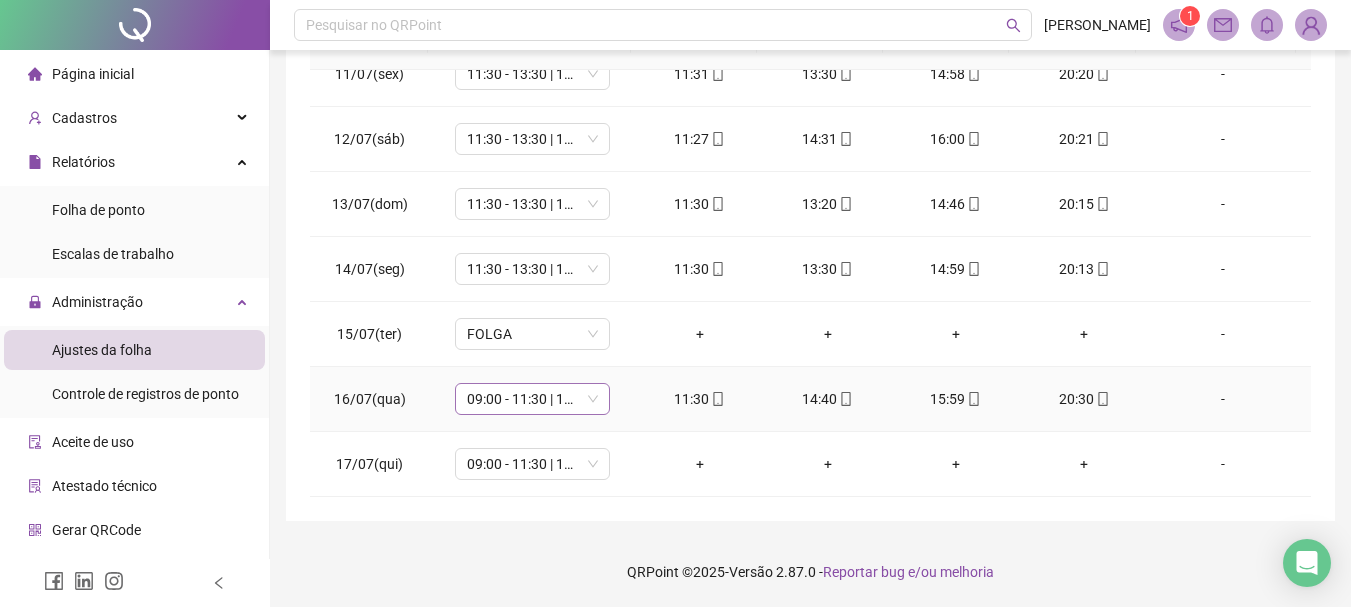 click on "09:00 - 11:30 | 13:00 - 18:00" at bounding box center [532, 399] 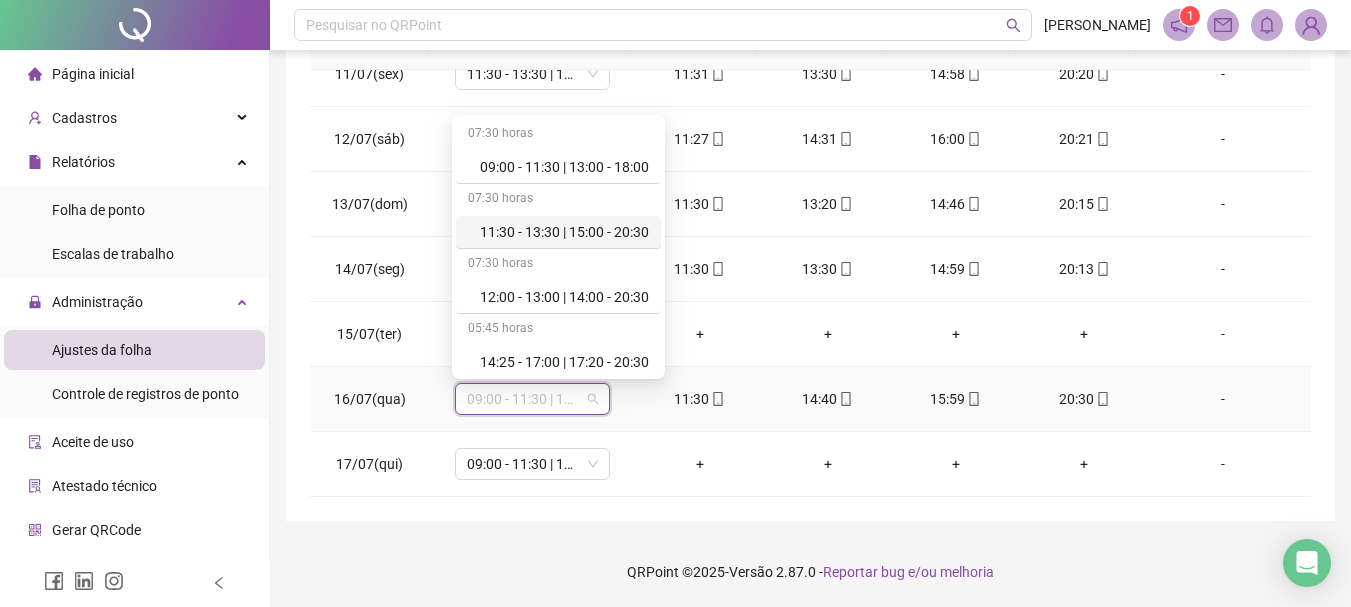 click on "11:30 - 13:30 | 15:00 - 20:30" at bounding box center [564, 232] 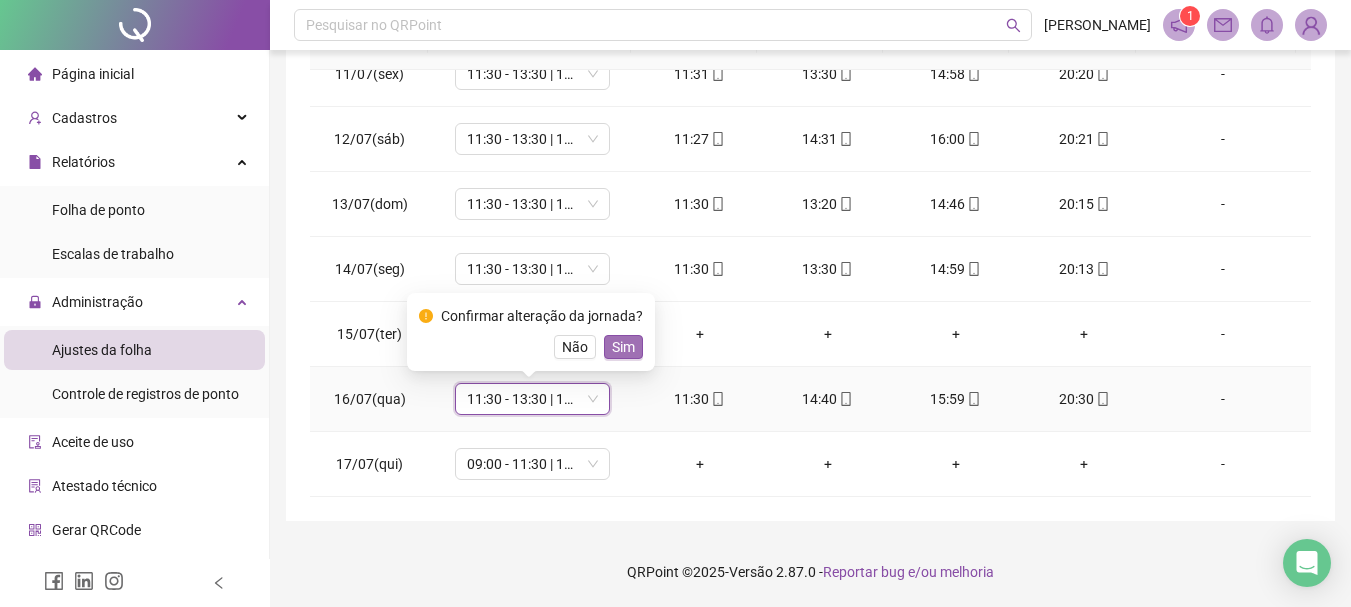click on "Sim" at bounding box center [623, 347] 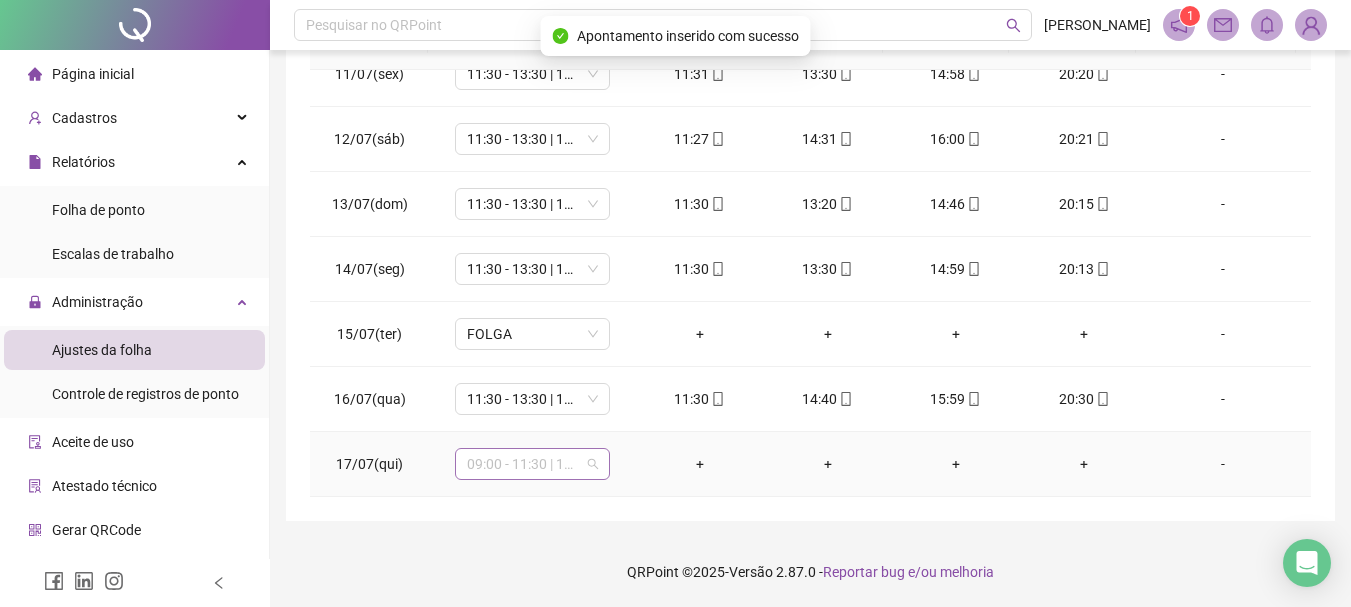 click on "09:00 - 11:30 | 13:00 - 18:00" at bounding box center (532, 464) 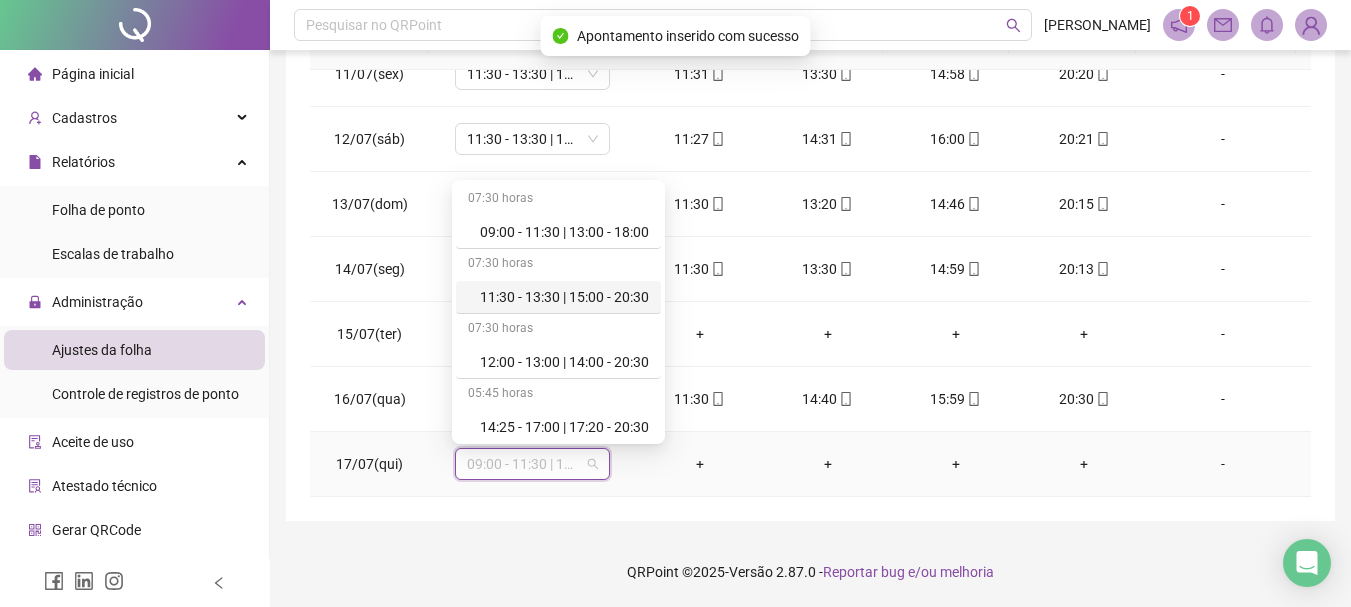 click on "11:30 - 13:30 | 15:00 - 20:30" at bounding box center (564, 297) 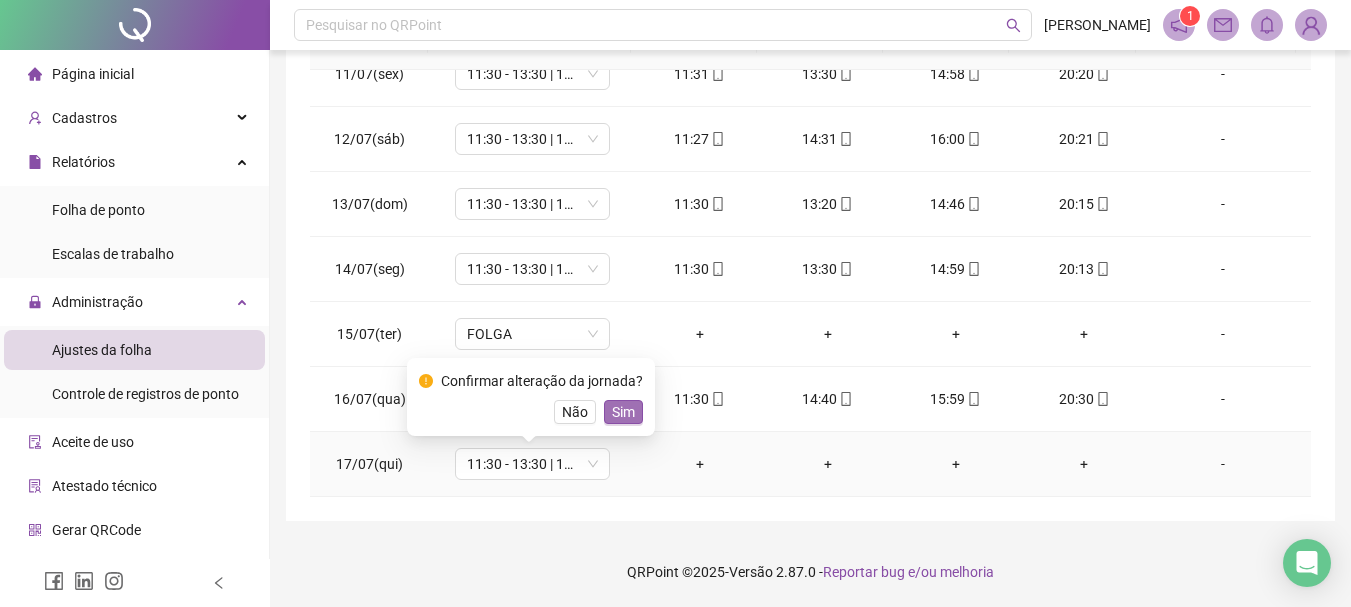 click on "Sim" at bounding box center [623, 412] 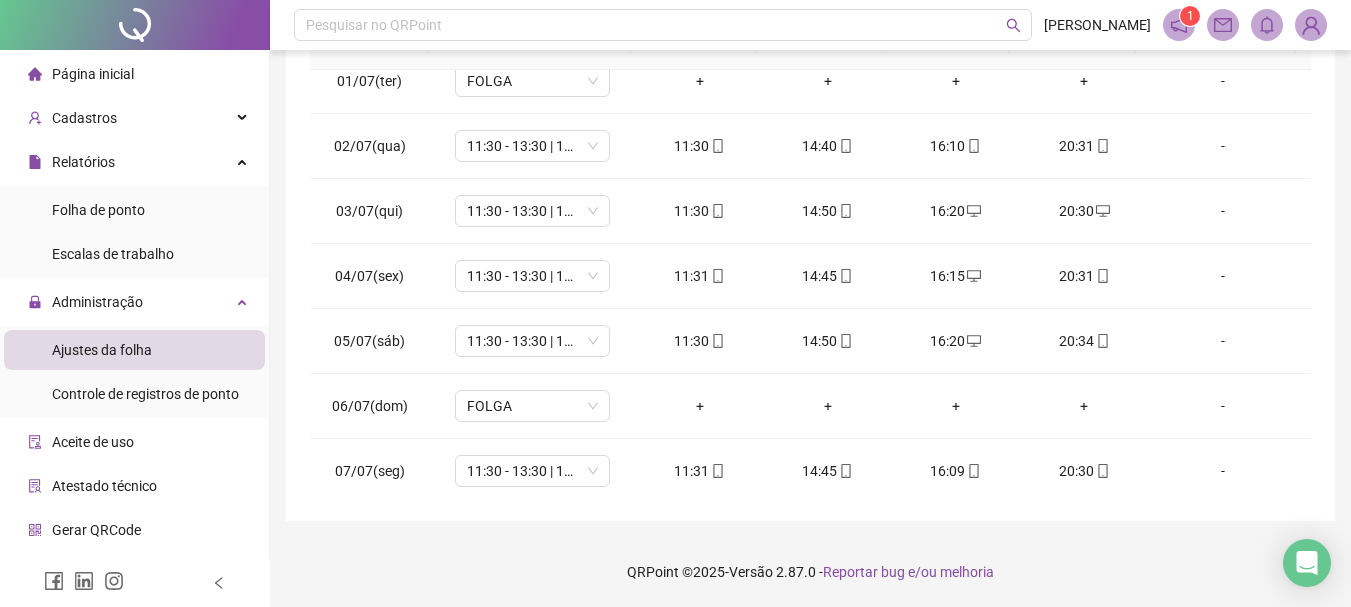 scroll, scrollTop: 0, scrollLeft: 0, axis: both 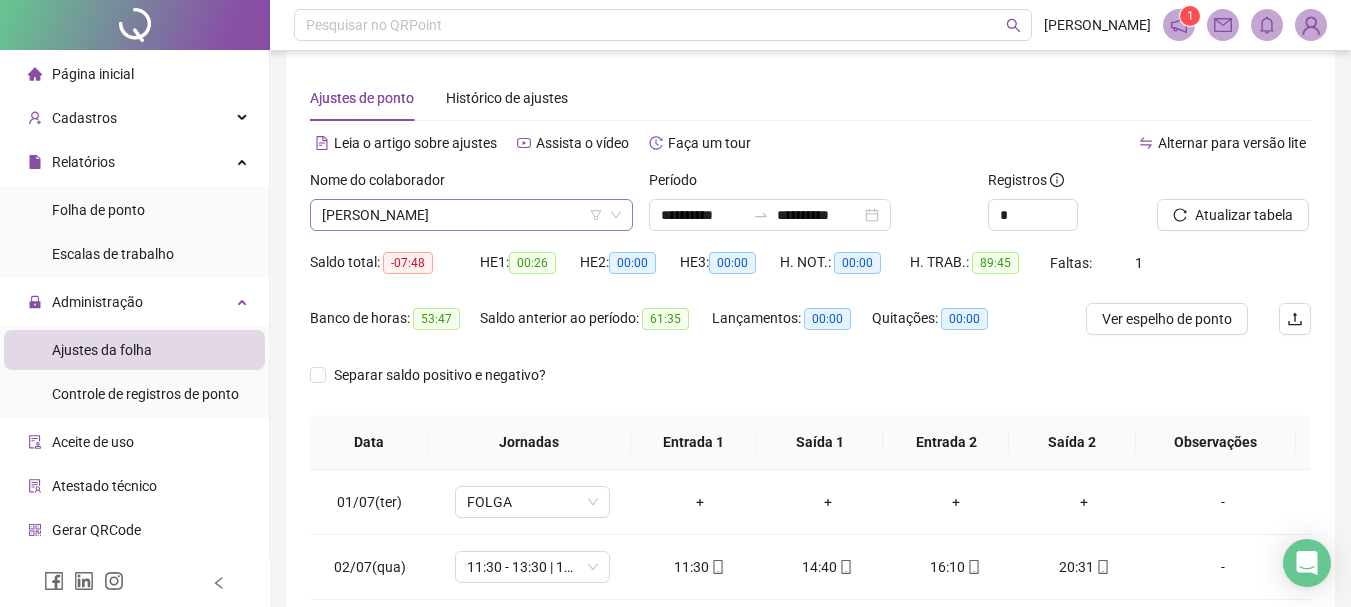 click on "[PERSON_NAME]" at bounding box center (471, 215) 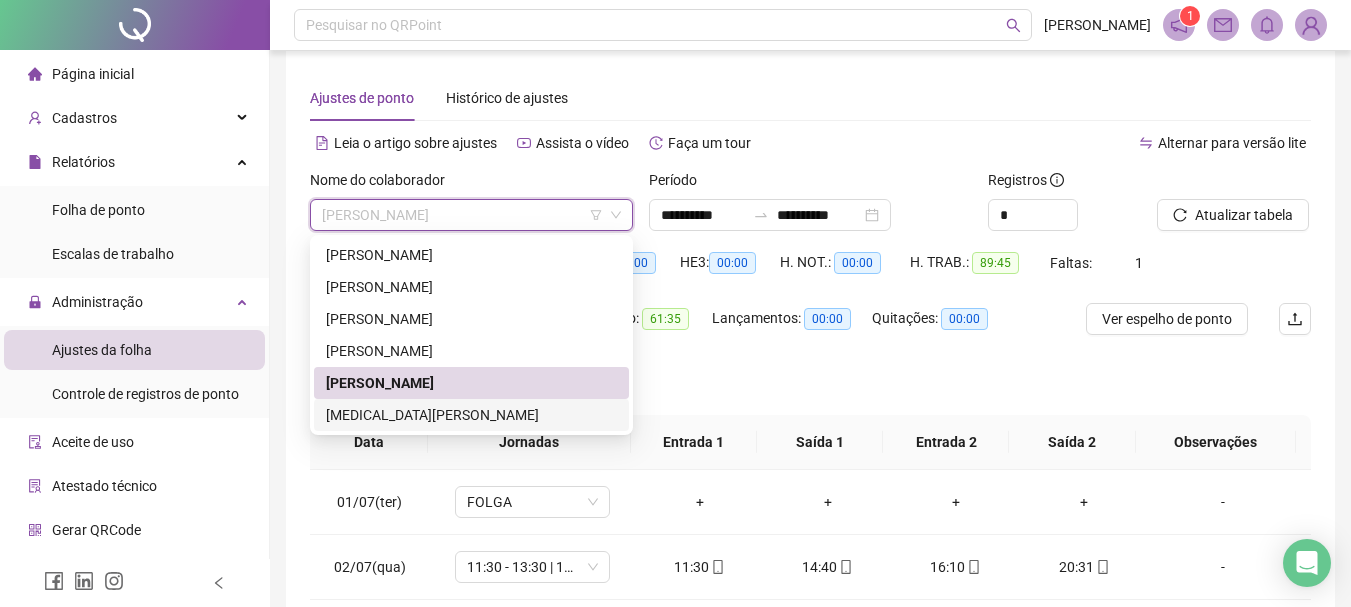 click on "[MEDICAL_DATA][PERSON_NAME]" at bounding box center [471, 415] 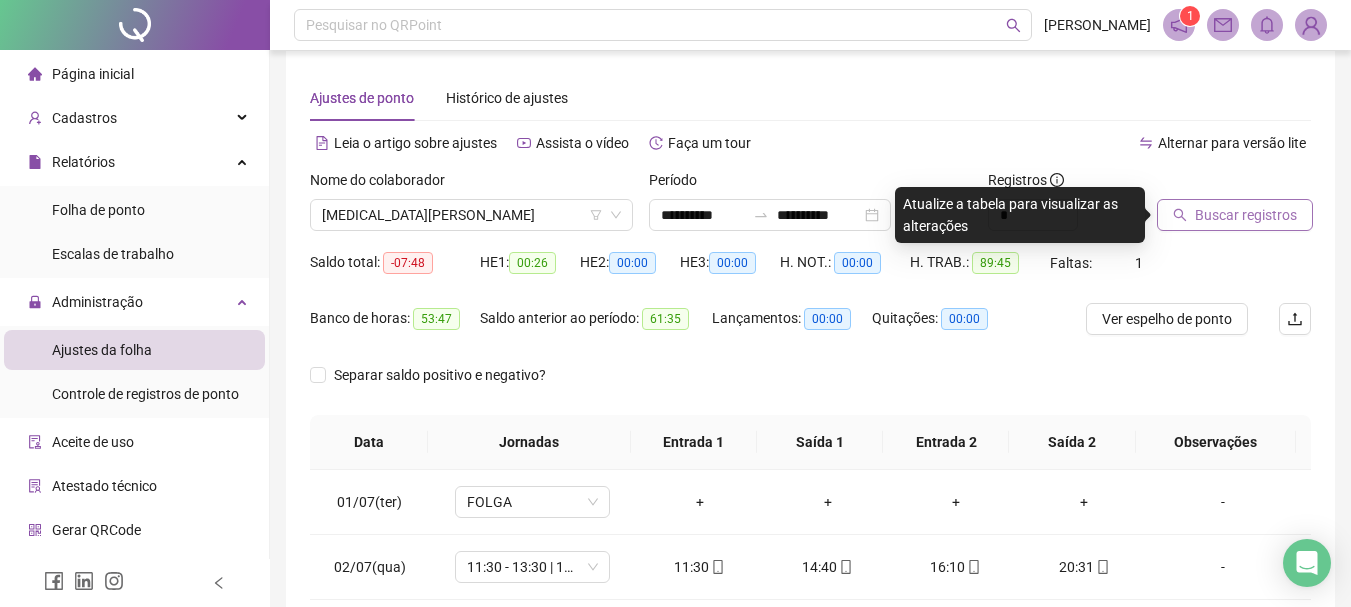click 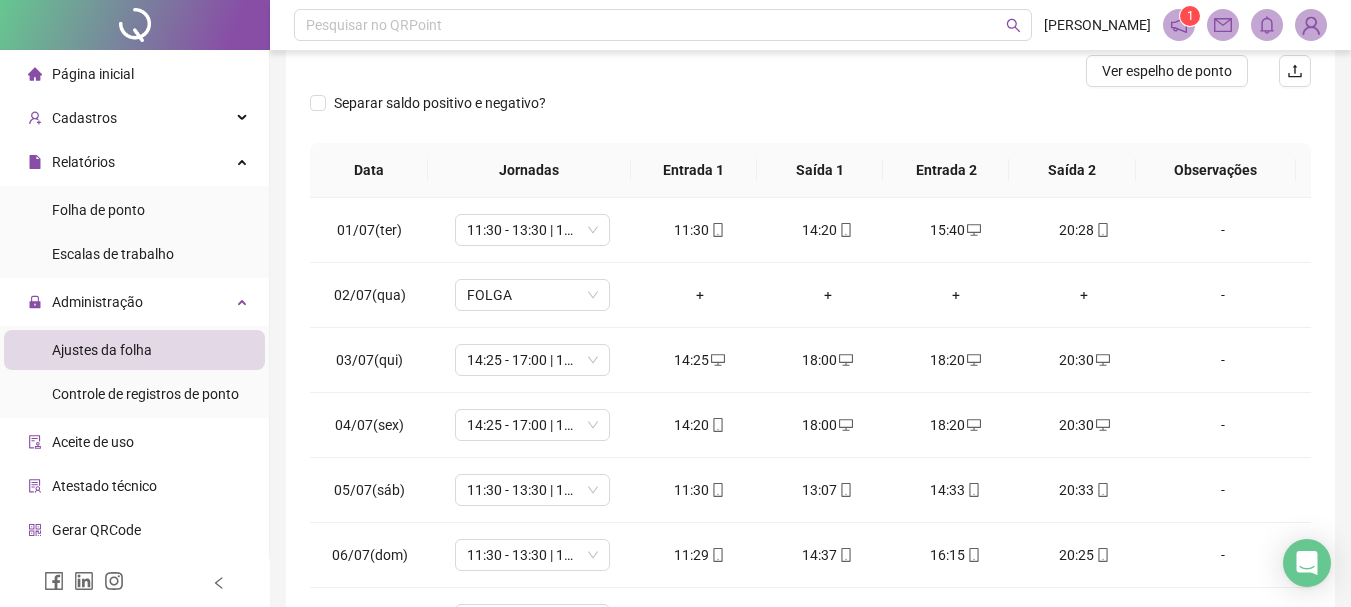 scroll, scrollTop: 391, scrollLeft: 0, axis: vertical 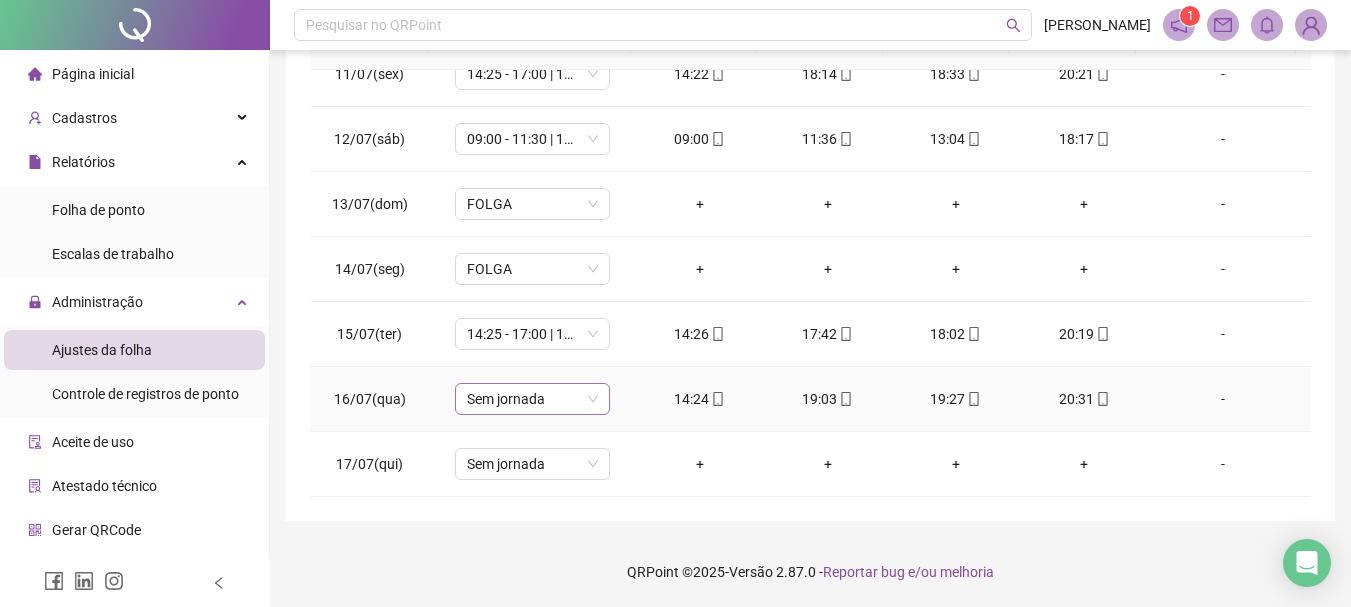 click on "Sem jornada" at bounding box center (532, 399) 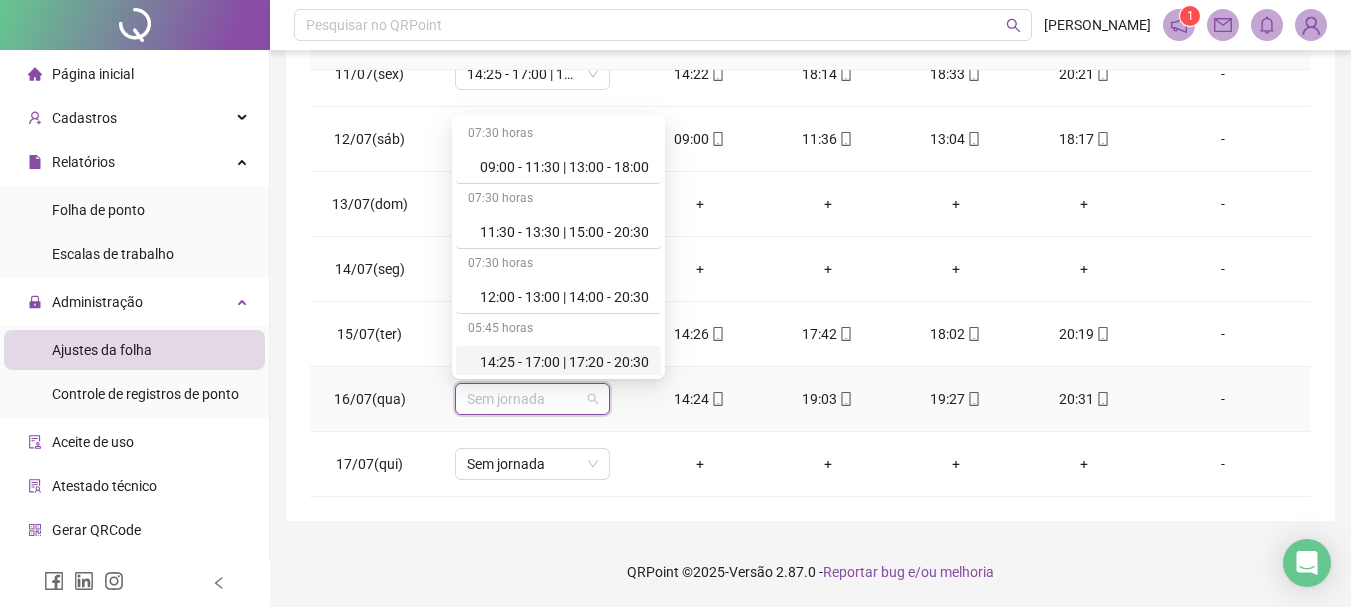 click on "14:25 - 17:00 | 17:20 - 20:30" at bounding box center [564, 362] 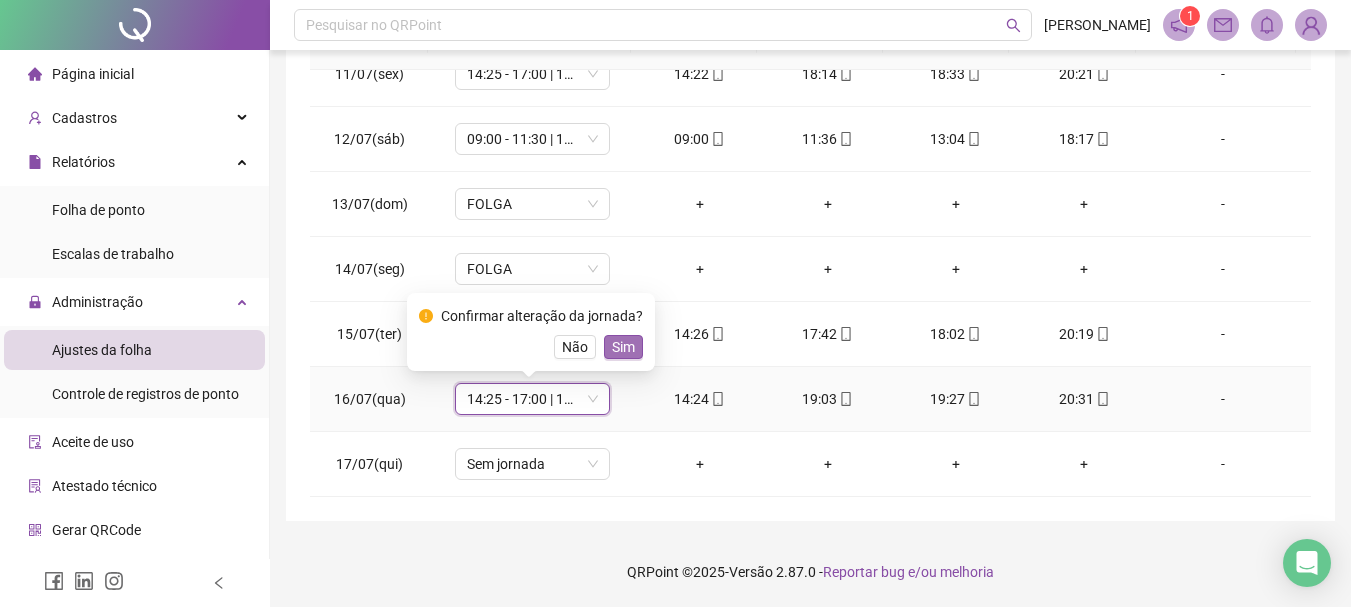 click on "Sim" at bounding box center (623, 347) 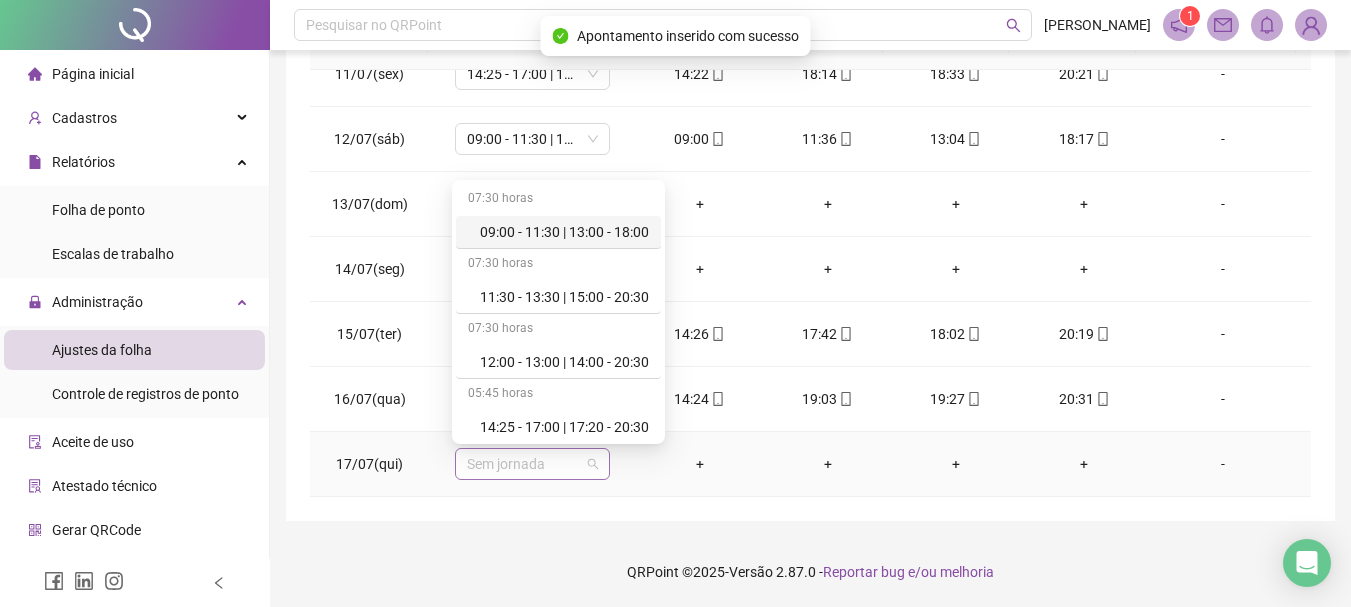 click on "Sem jornada" at bounding box center (532, 464) 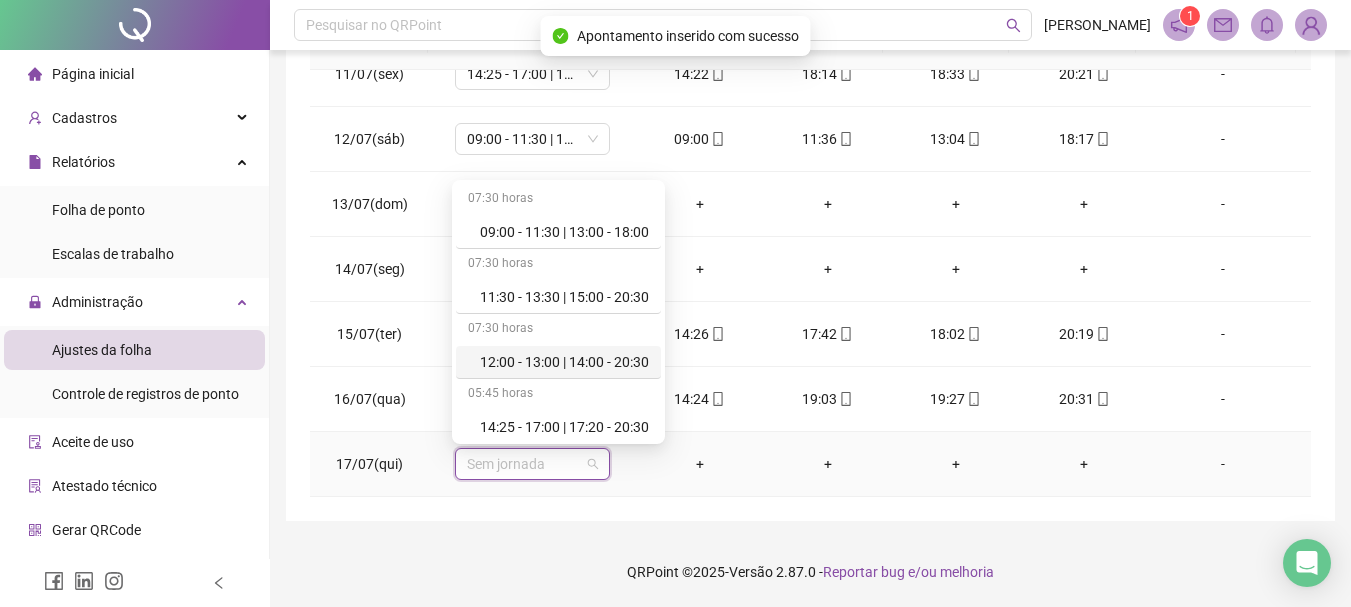 scroll, scrollTop: 100, scrollLeft: 0, axis: vertical 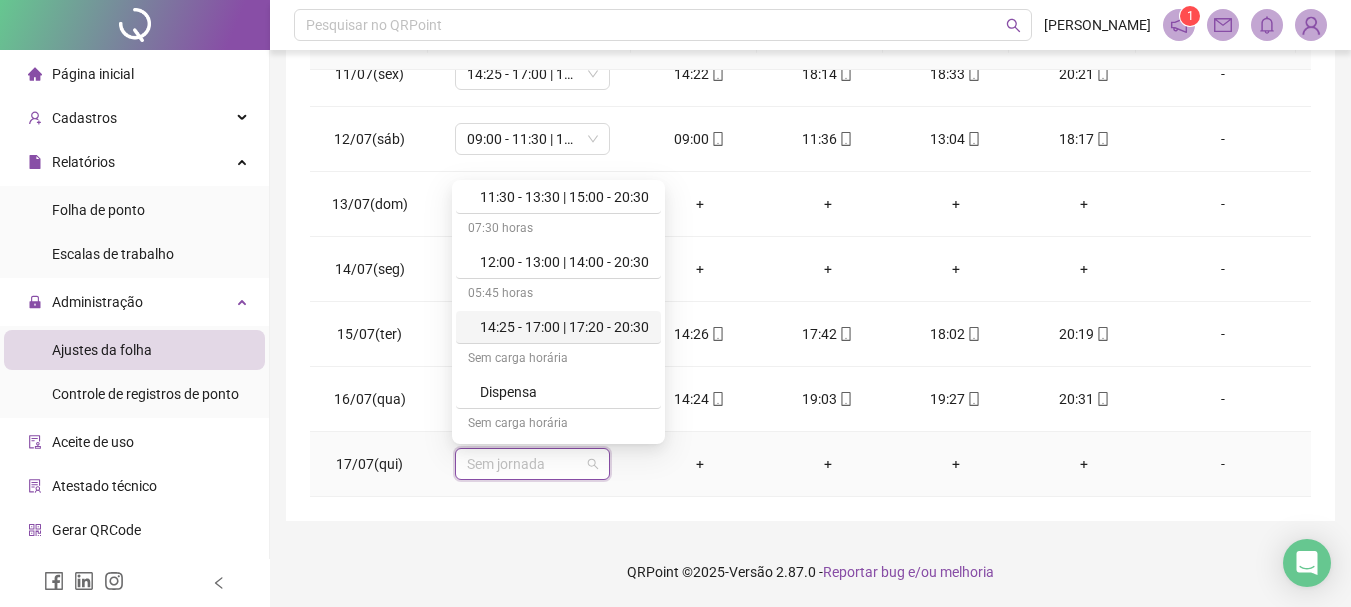 click on "14:25 - 17:00 | 17:20 - 20:30" at bounding box center (564, 327) 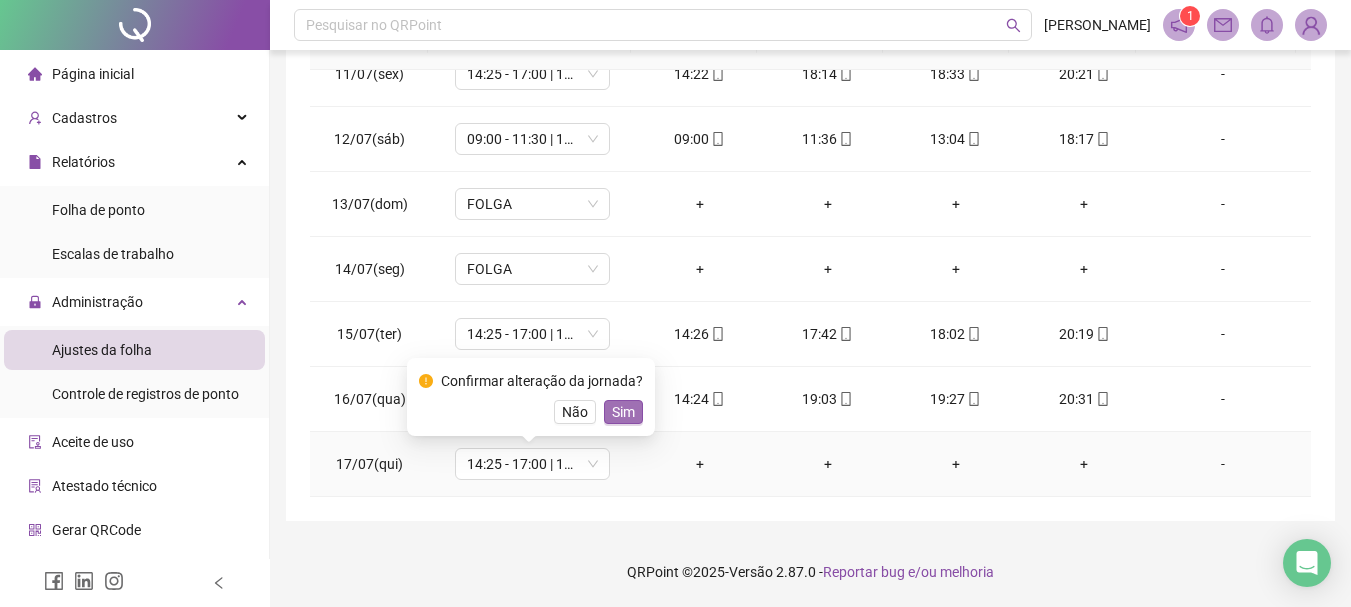 click on "Sim" at bounding box center [623, 412] 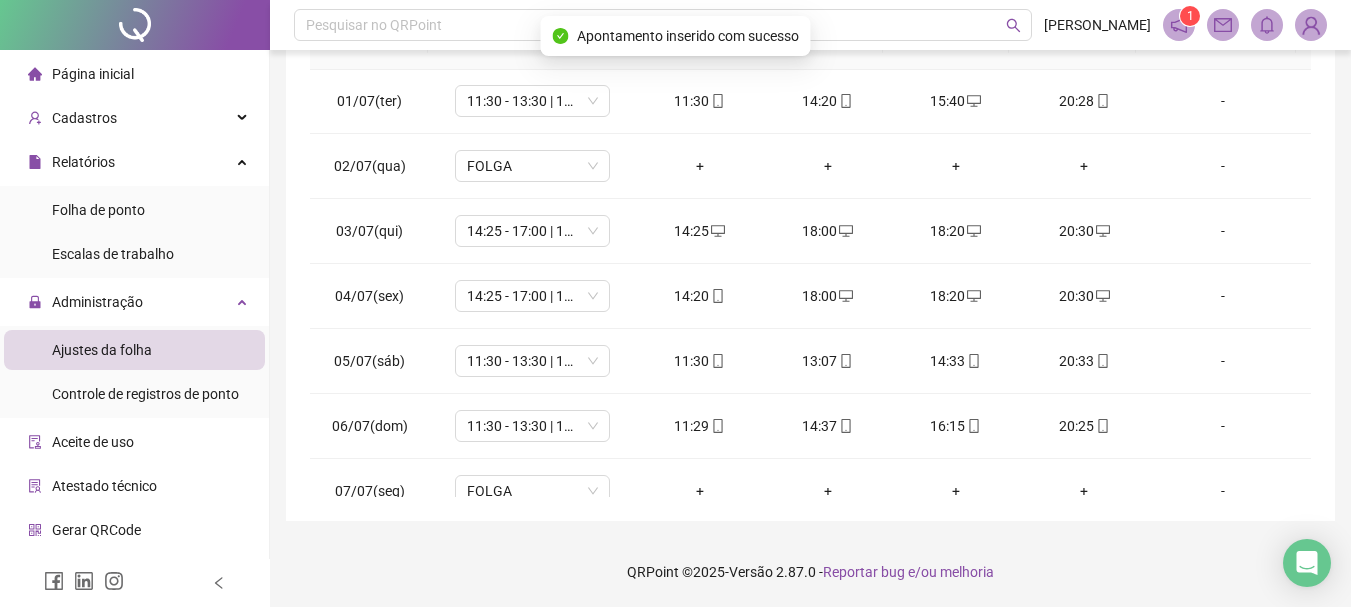 scroll, scrollTop: 0, scrollLeft: 0, axis: both 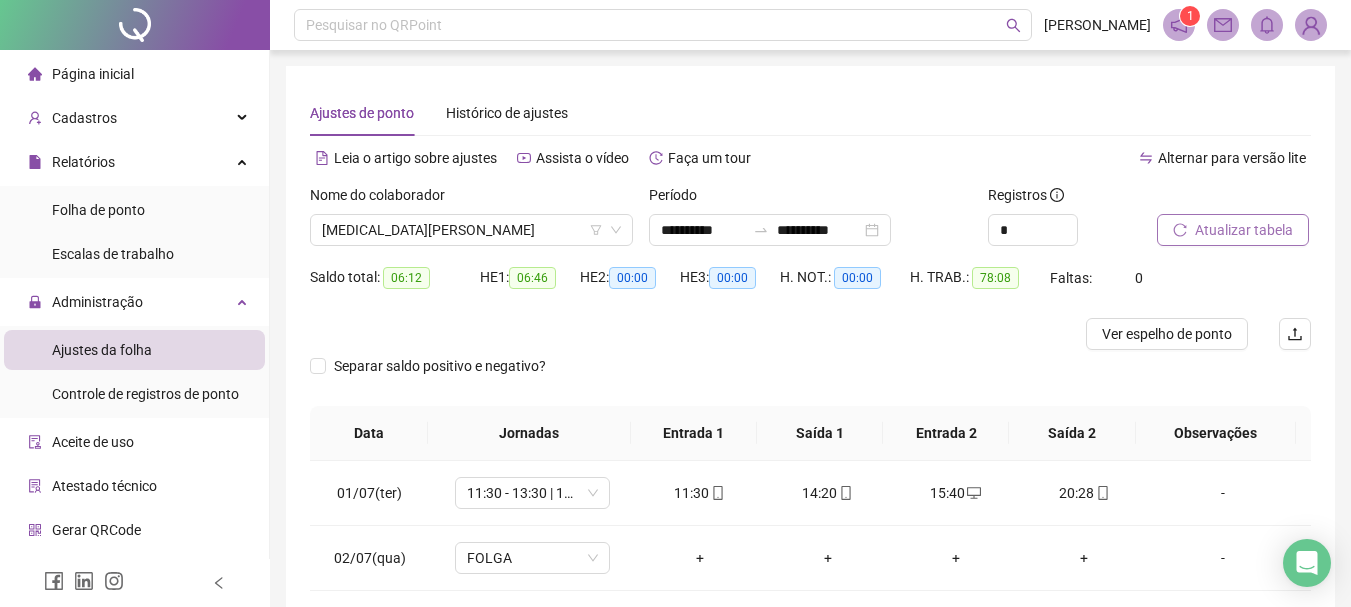 click on "Atualizar tabela" at bounding box center (1233, 230) 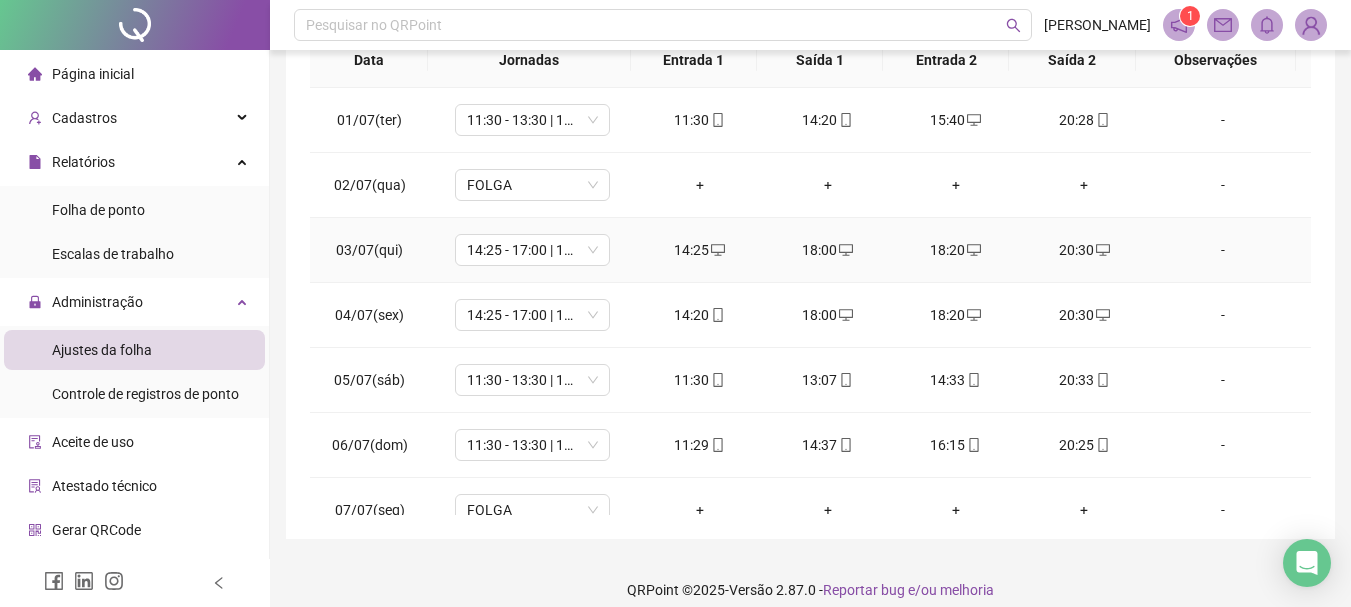 scroll, scrollTop: 391, scrollLeft: 0, axis: vertical 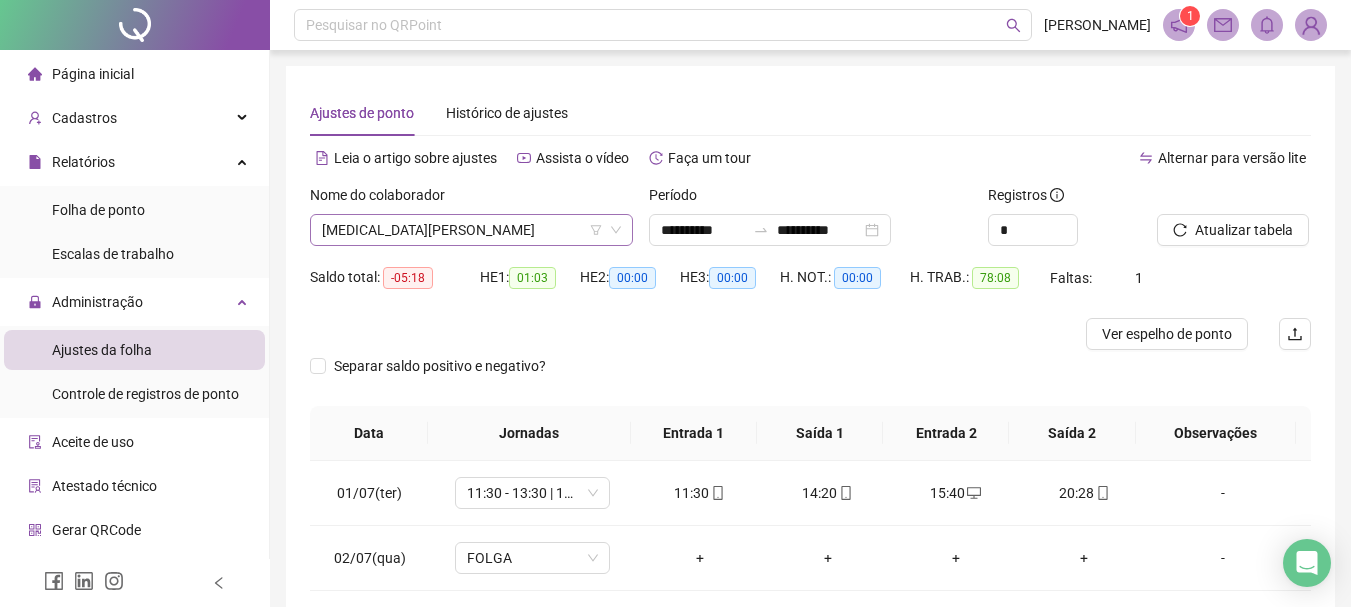 click on "[MEDICAL_DATA][PERSON_NAME]" at bounding box center [471, 230] 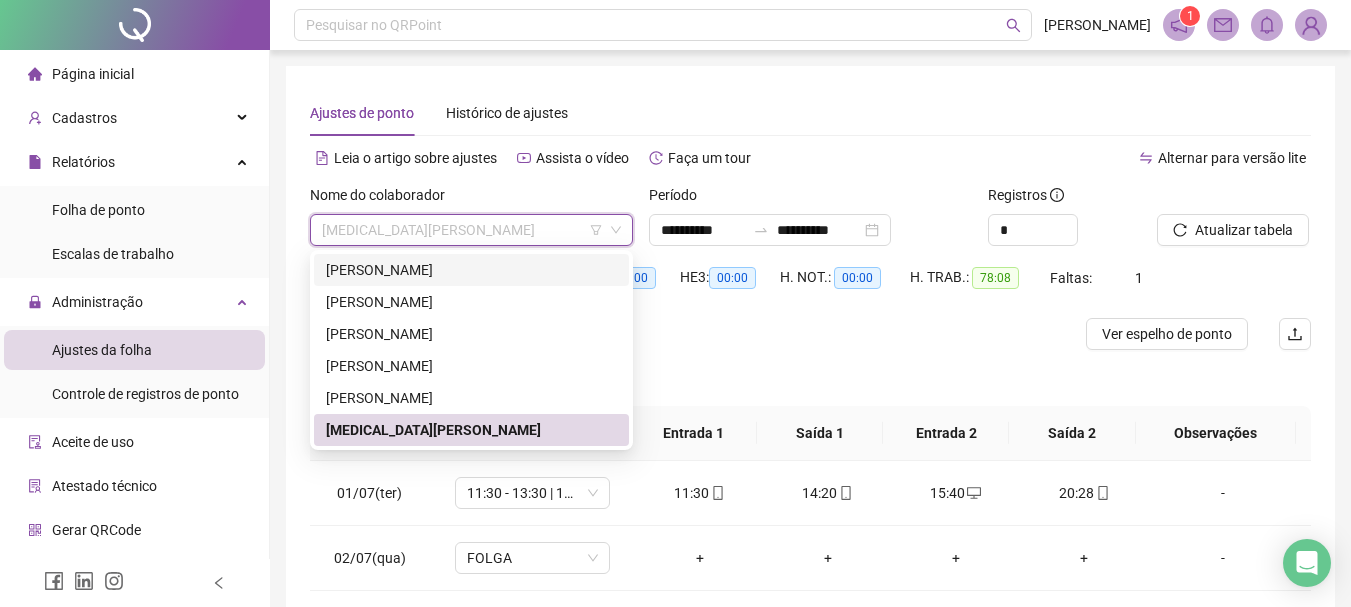 click on "Ajustes de ponto Histórico de ajustes" at bounding box center (810, 113) 